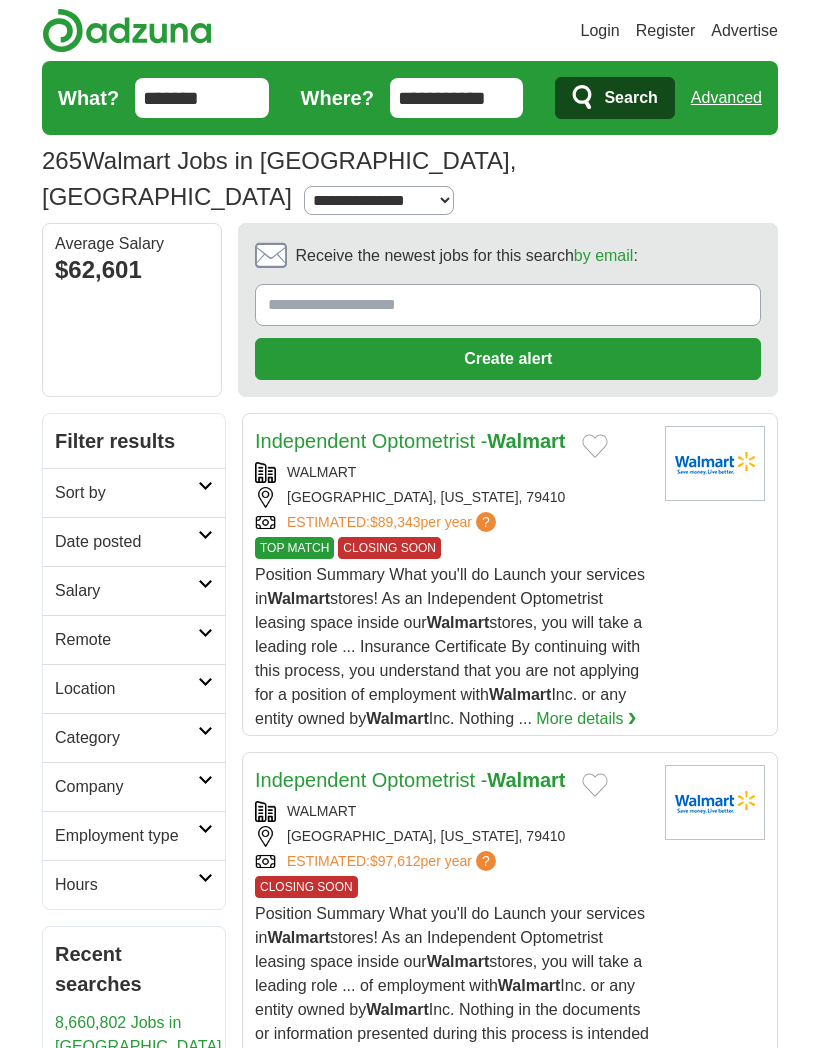 scroll, scrollTop: 0, scrollLeft: 0, axis: both 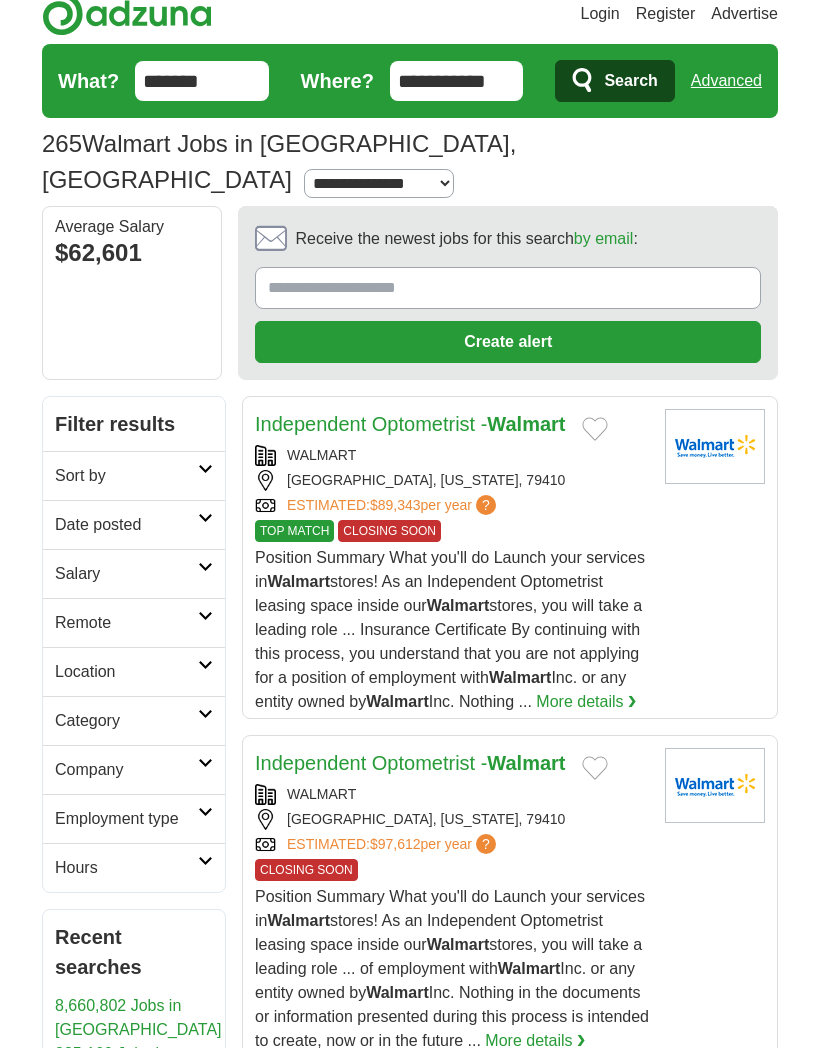 click on "Position Summary What you'll do Launch your services in  Walmart  stores! As an Independent Optometrist leasing space inside our  Walmart  stores, you will take a leading role ...  Insurance Certificate By continuing with this process, you understand that you are not applying for a position of employment with  Walmart  Inc. or any entity owned by  Walmart  Inc. Nothing ...
More details ❯" at bounding box center [452, 630] 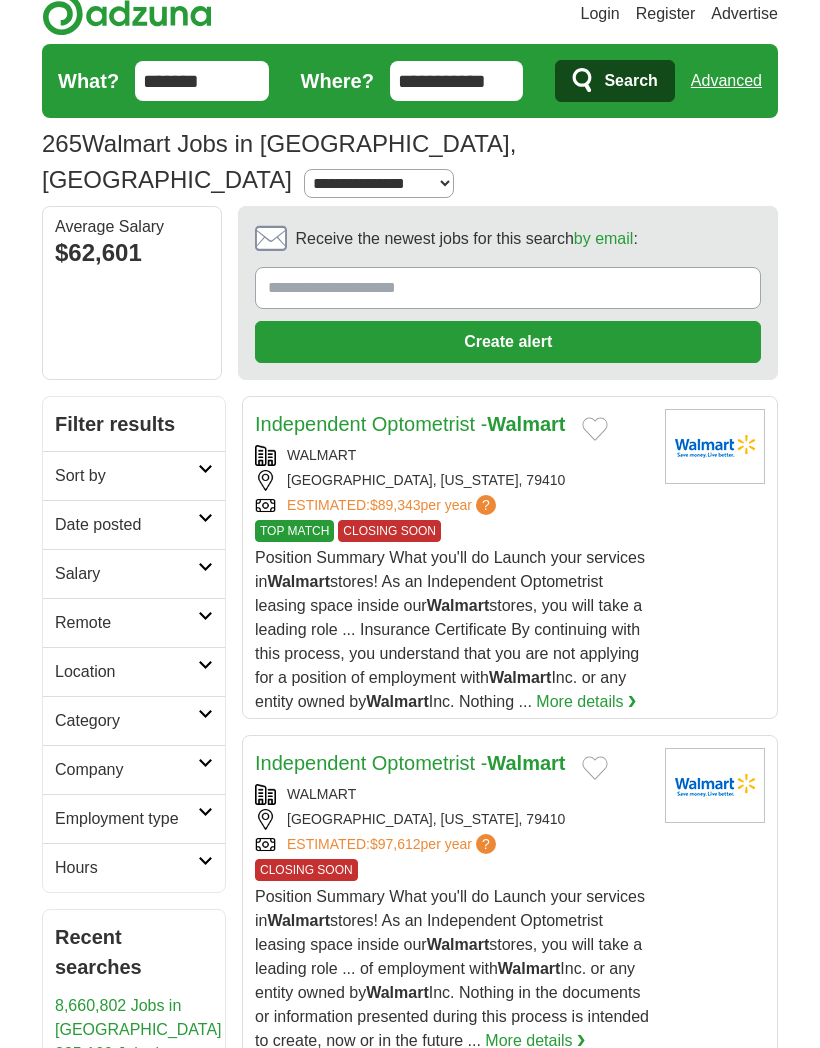 click on "Login
Register
Advertise
265
Walmart Jobs in Lubbock, TX
Salary
Salary
Select a salary range
Salary from
from $10,000
from $20,000
from $40,000
from $60,000
from $80,000
from $100,000
per year" at bounding box center (410, 2285) 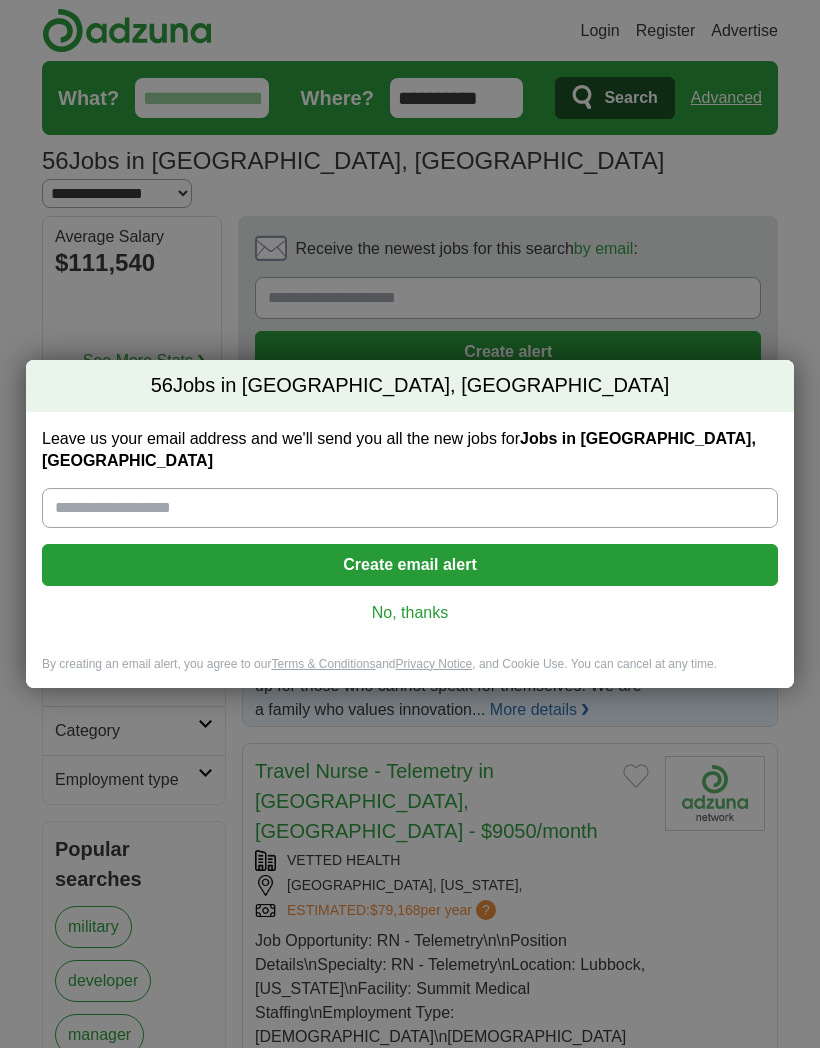 scroll, scrollTop: 0, scrollLeft: 0, axis: both 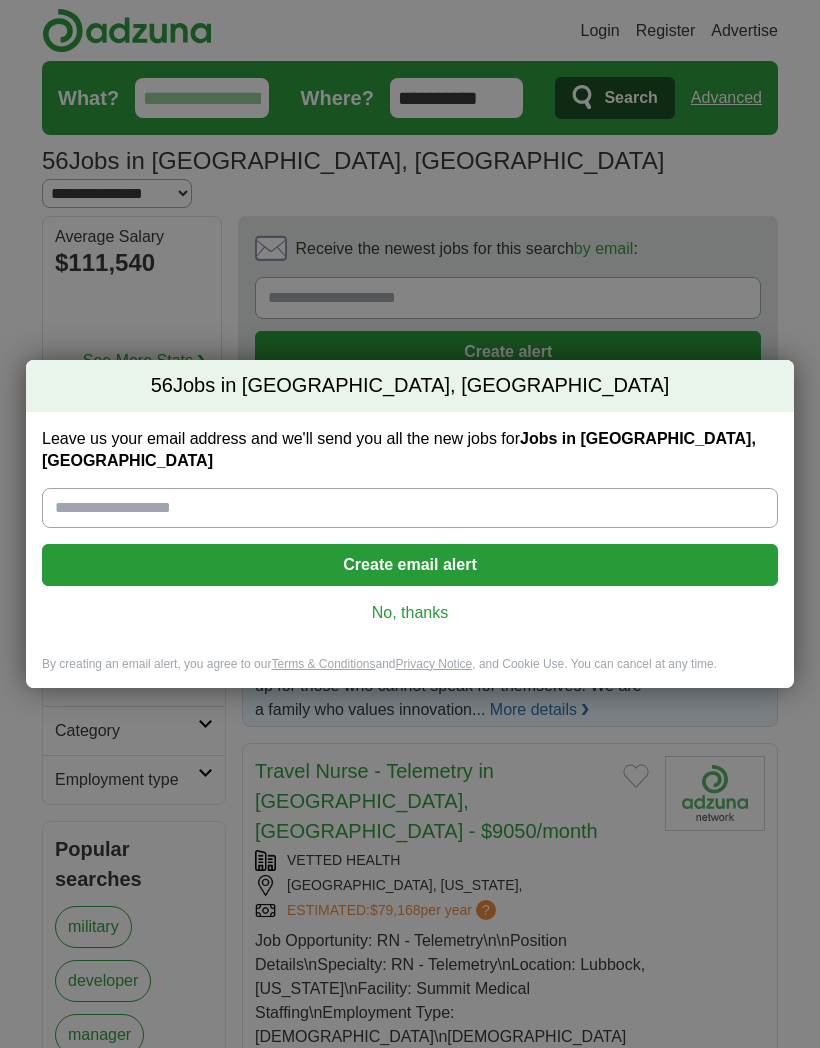 click on "Leave us your email address and we'll send you all the new jobs for  Jobs in Idalou, TX" at bounding box center (410, 508) 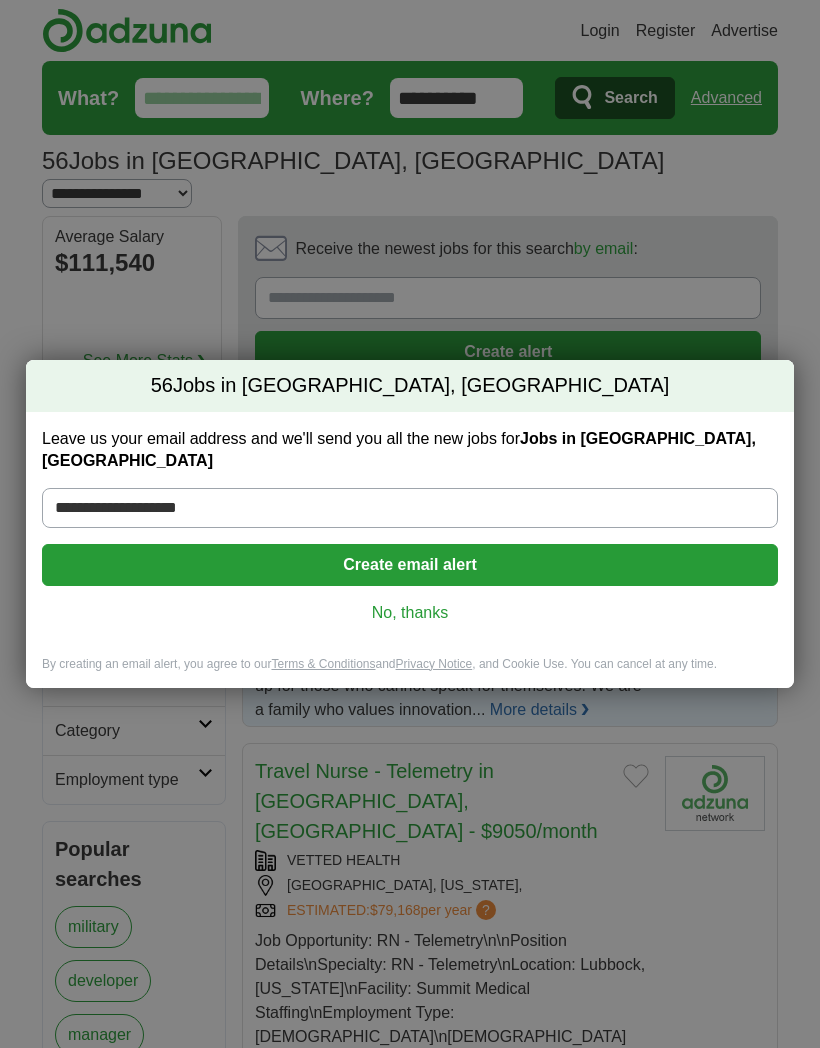 type on "**********" 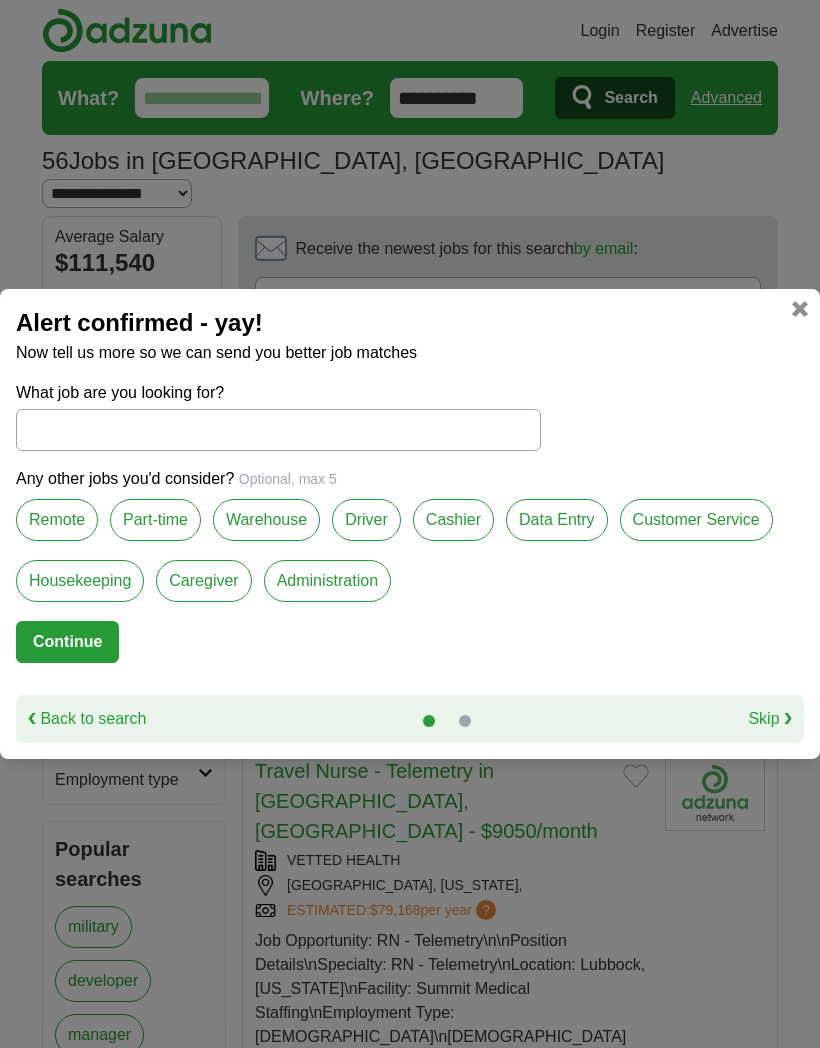 click on "What job are you looking for?" at bounding box center (278, 430) 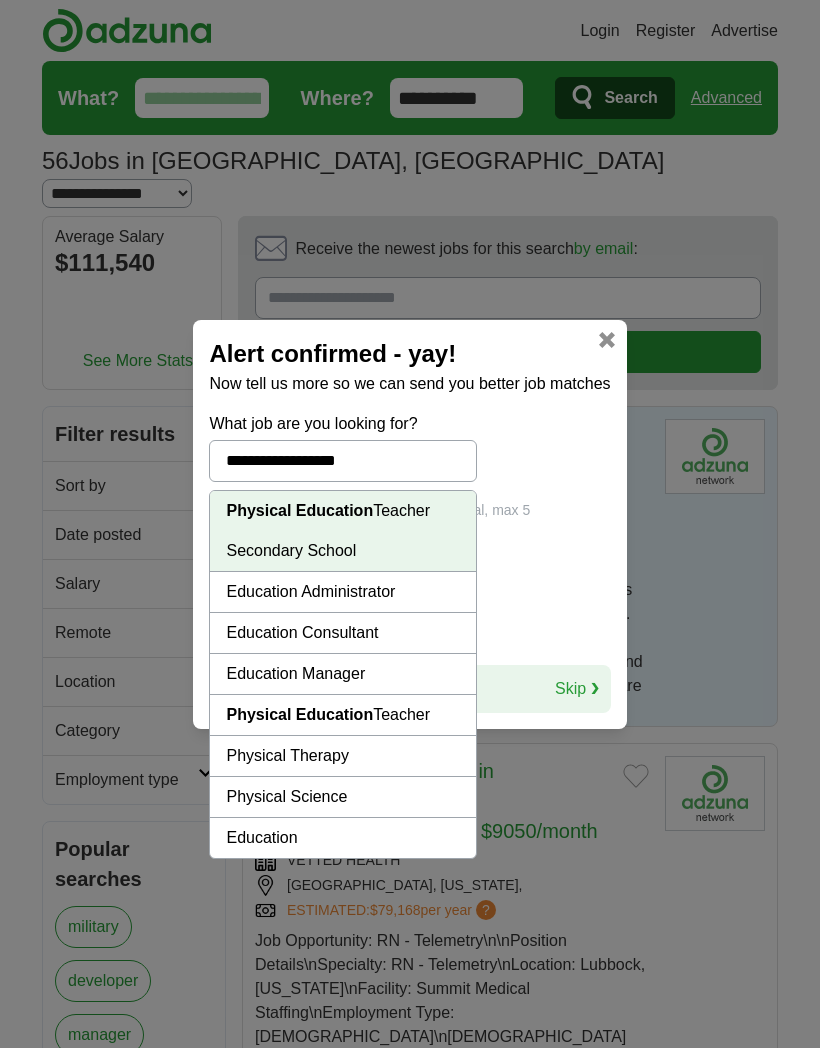 click on "Physical Education  Teacher Secondary School" at bounding box center (342, 531) 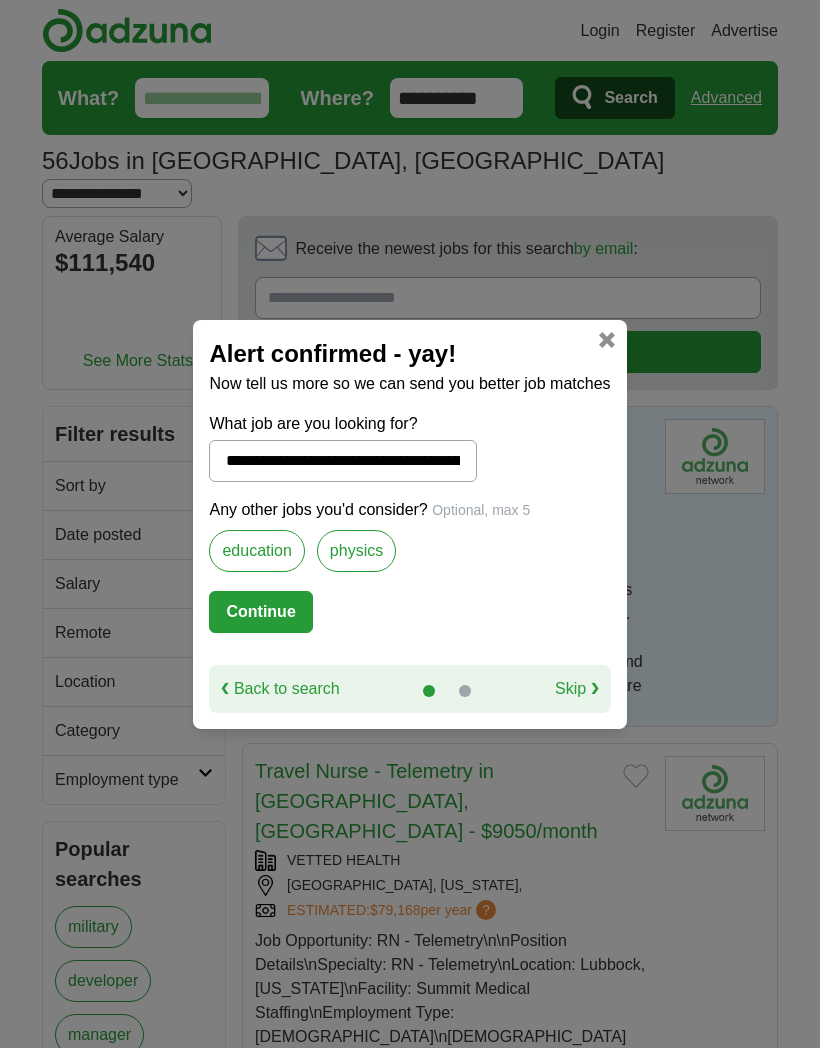 click on "education" at bounding box center (256, 551) 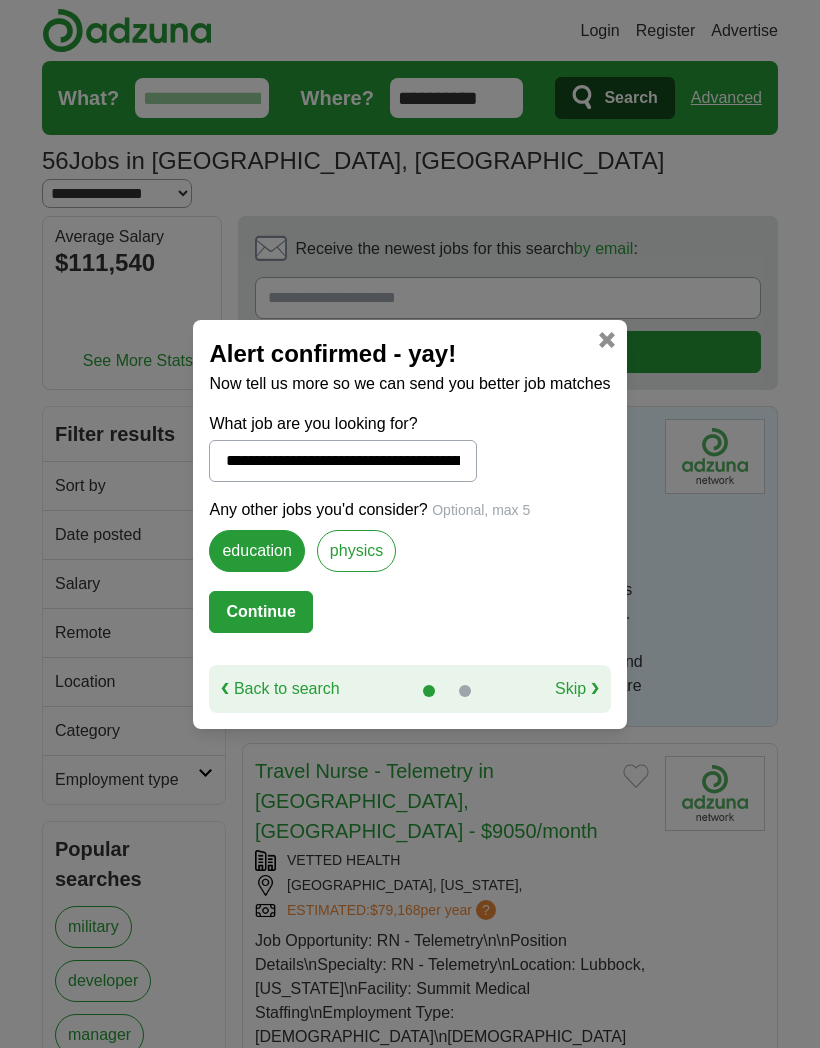 click on "Continue" at bounding box center [260, 612] 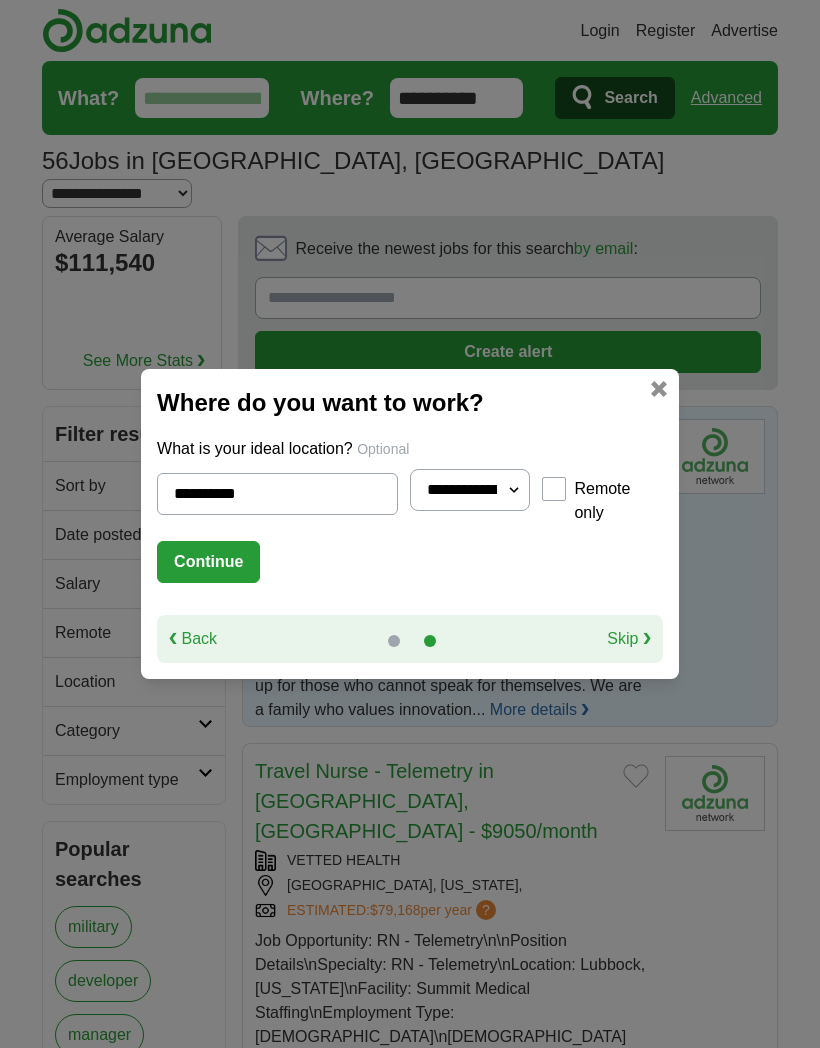 click on "**********" at bounding box center (470, 490) 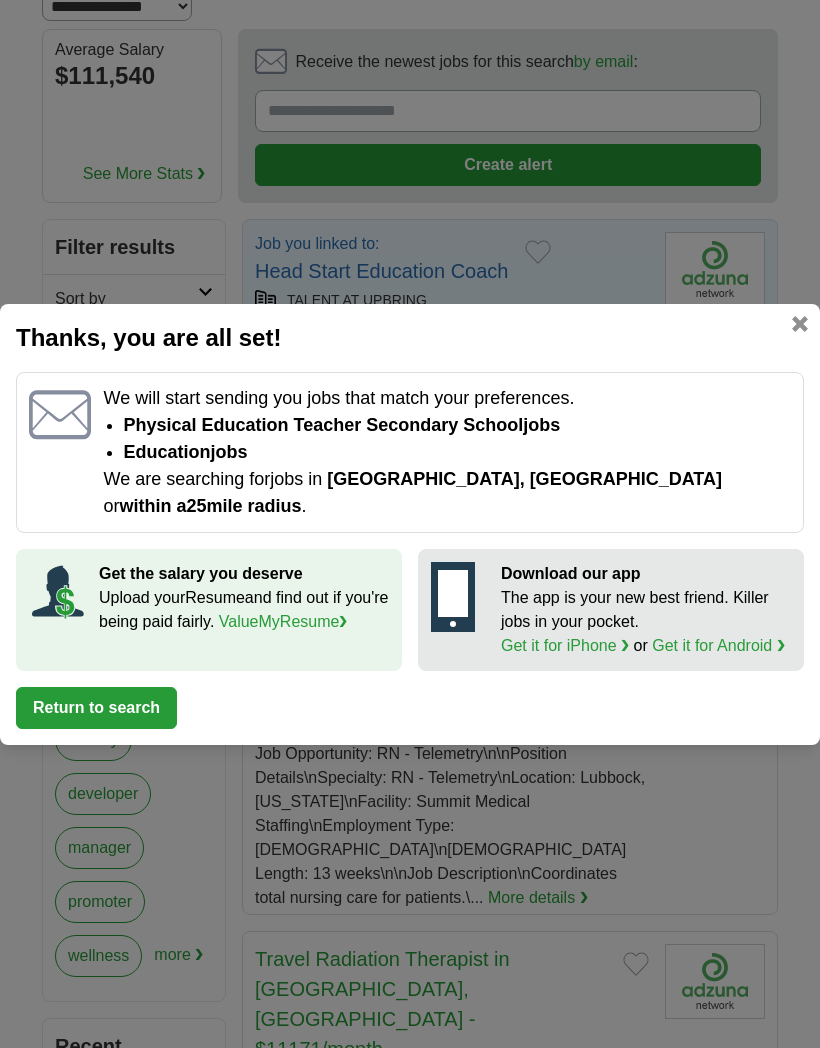 scroll, scrollTop: 179, scrollLeft: 0, axis: vertical 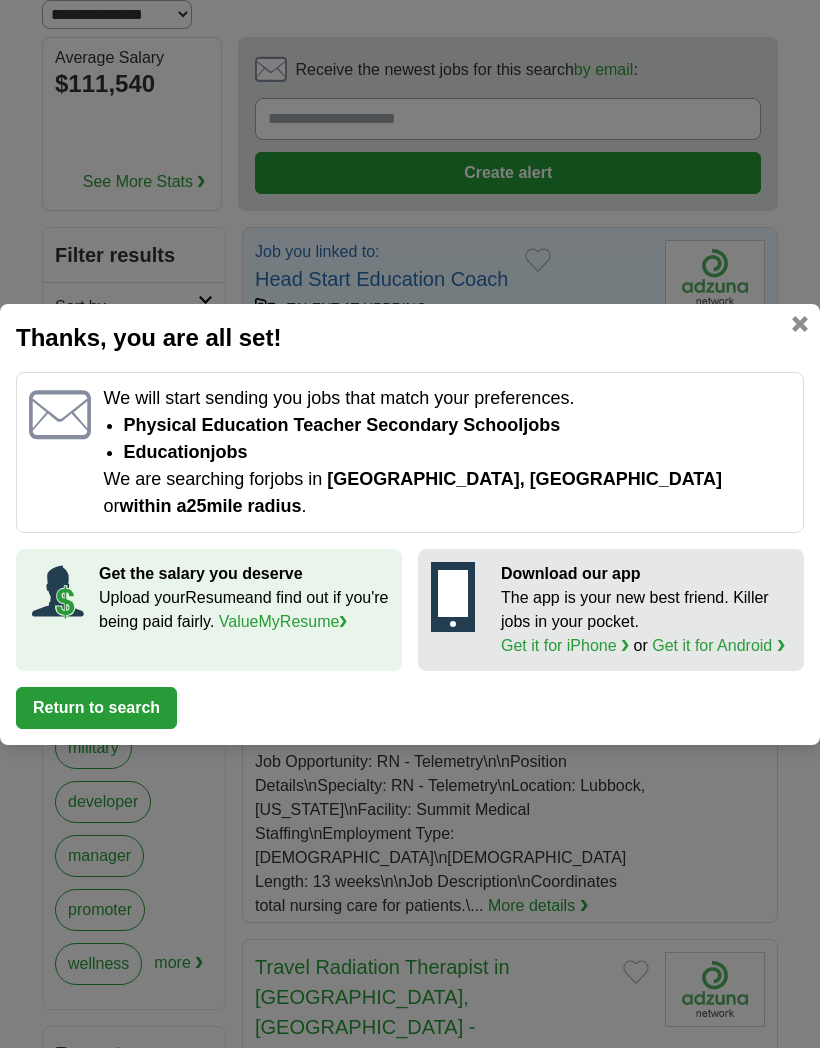 click on "Thanks, you are all set! We will start sending you jobs that match your preferences. Physical Education Teacher Secondary School  jobs education  jobs We are searching for   jobs in   Idalou, TX   or  within a  25  mile radius . Get the salary you deserve Upload your  Resume  and find out if you're being paid fairly.   ValueMyResume  ❯ Download our app The app is your new best friend. Killer jobs in your pocket. Get it for iPhone ❯   or   Get it for Android ❯ Return to search" at bounding box center [410, 524] 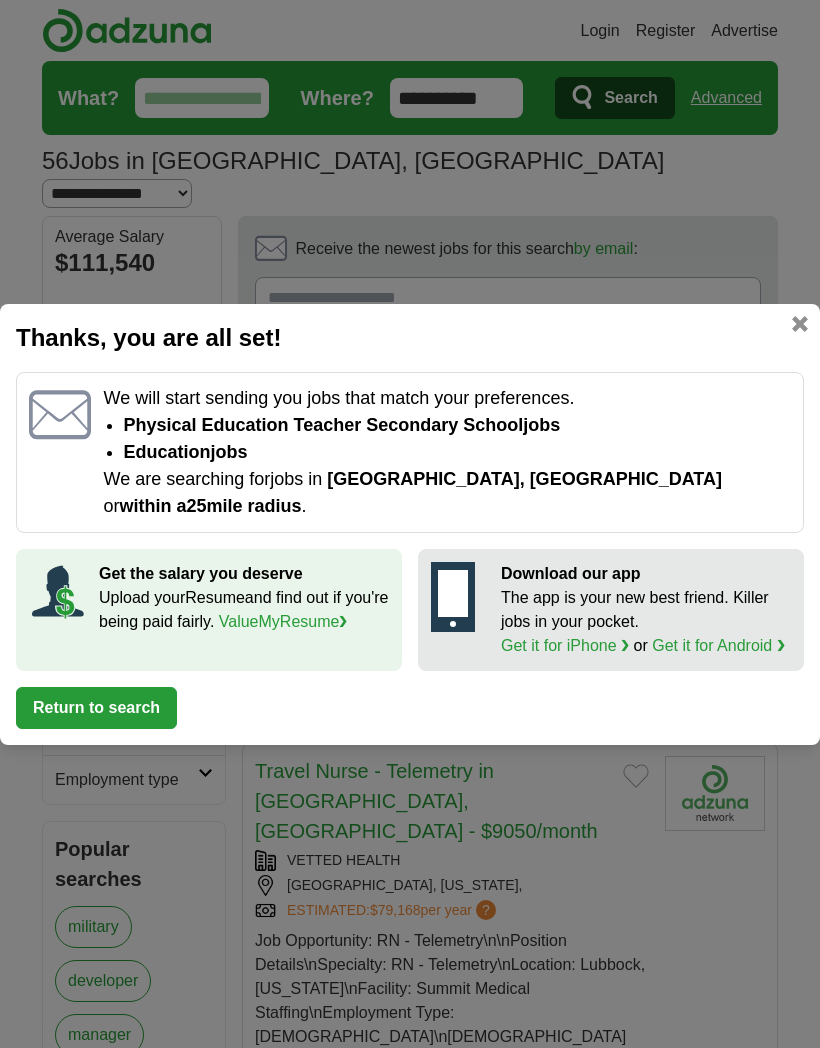 click on "Login
Register
Advertise
56
Jobs in Idalou, TX
Salary
Salary
Select a salary range
Salary from
from $10,000
from $20,000
from $40,000
from $60,000
from $80,000
from $100,000
per year" at bounding box center (410, 2785) 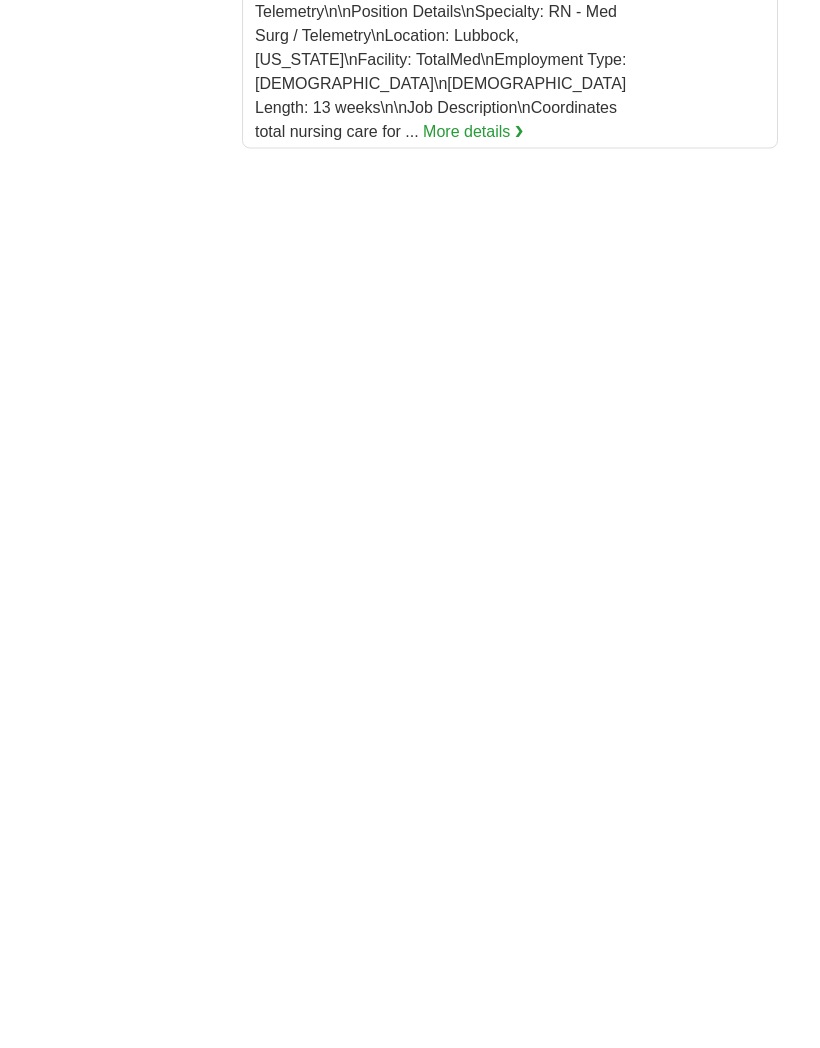 scroll, scrollTop: 4726, scrollLeft: 0, axis: vertical 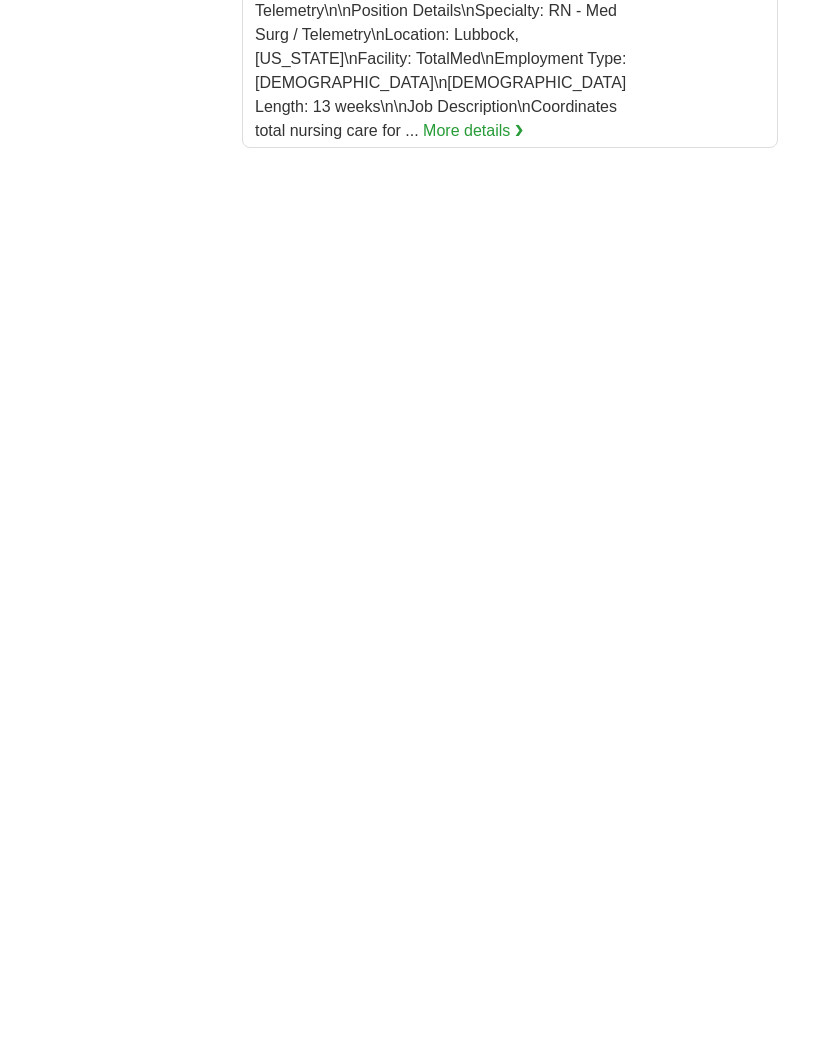 click on "Receive the newest jobs for this search  by email :" at bounding box center [510, 1419] 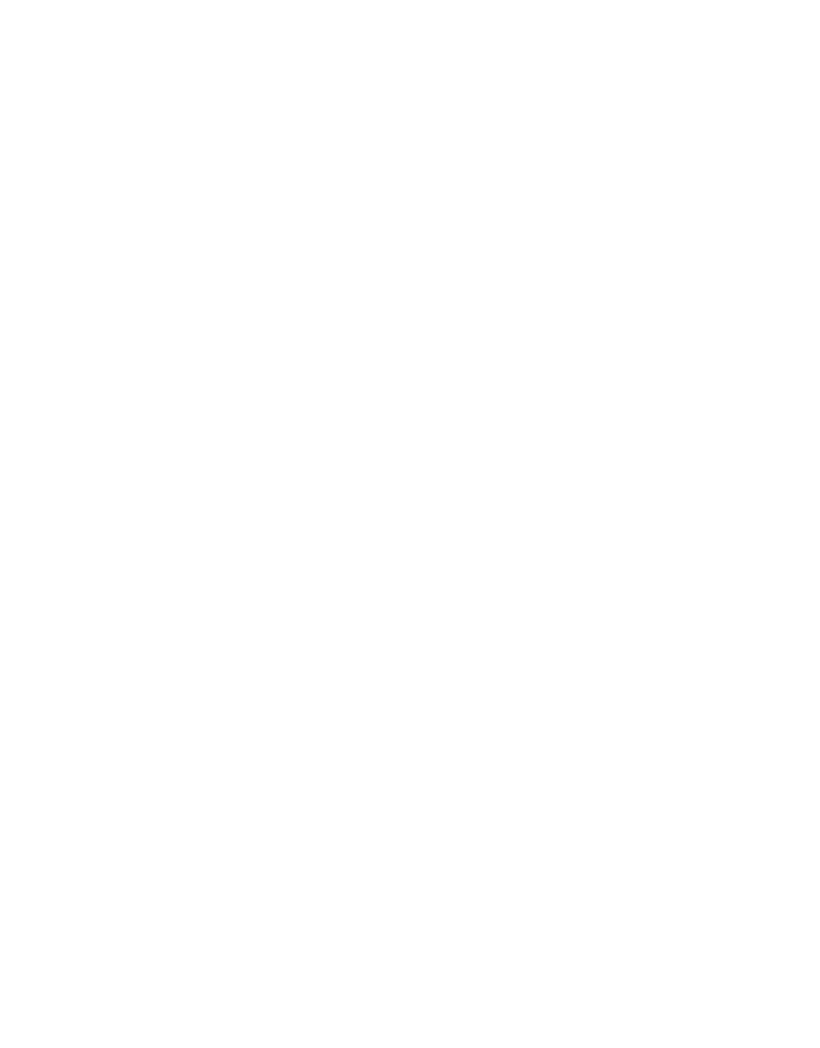 type on "**********" 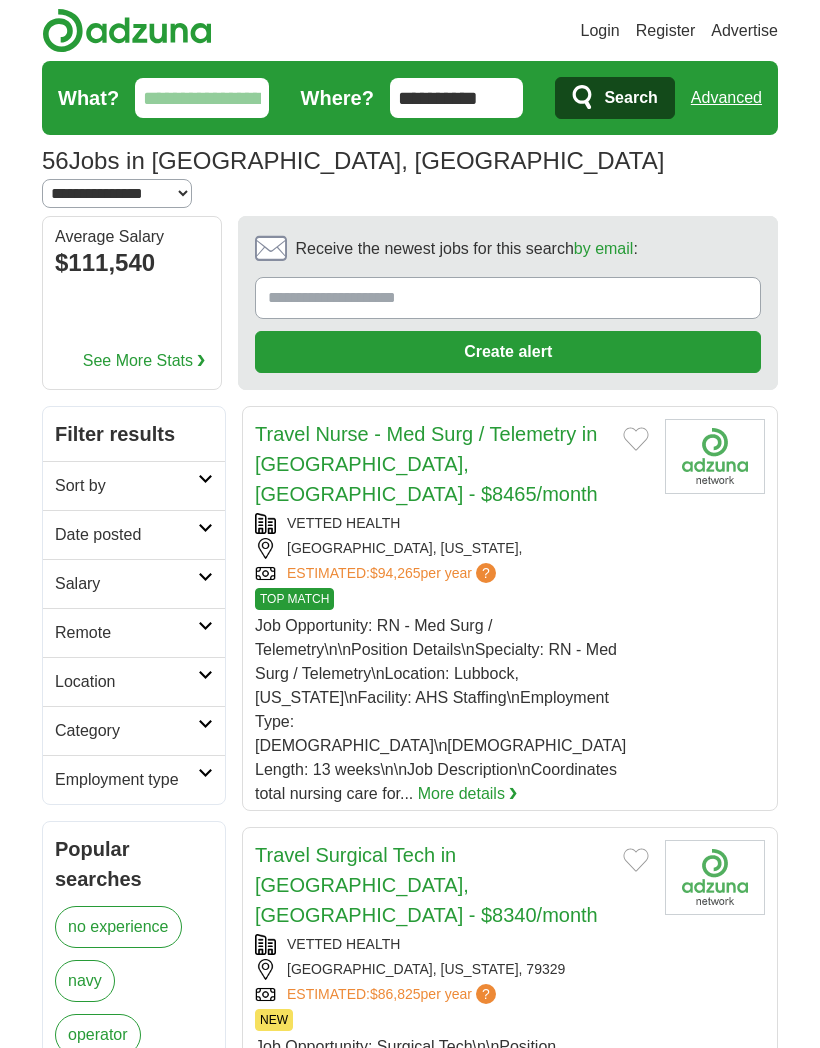scroll, scrollTop: 47, scrollLeft: 0, axis: vertical 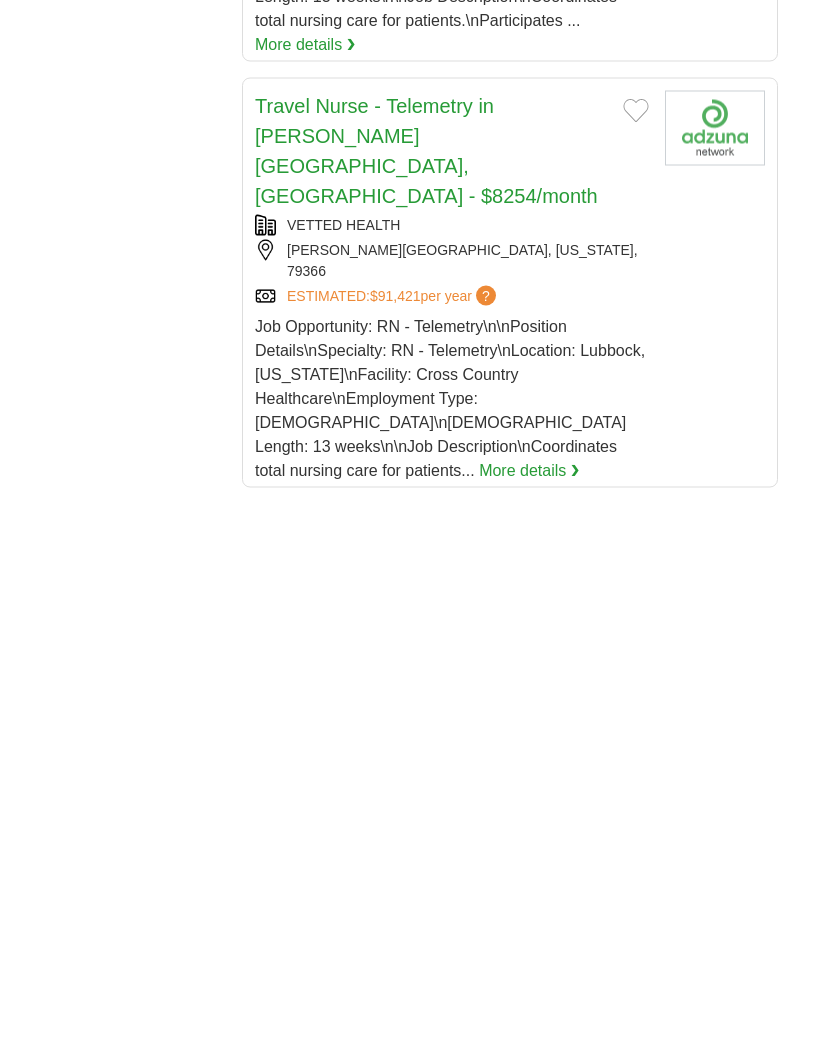 click on "Login
Register
Advertise
56
Jobs in Idalou, TX
Salary
Salary
Select a salary range
Salary from
from $10,000
from $20,000
from $40,000
from $60,000
from $80,000
from $100,000
per year
US" at bounding box center [410, -917] 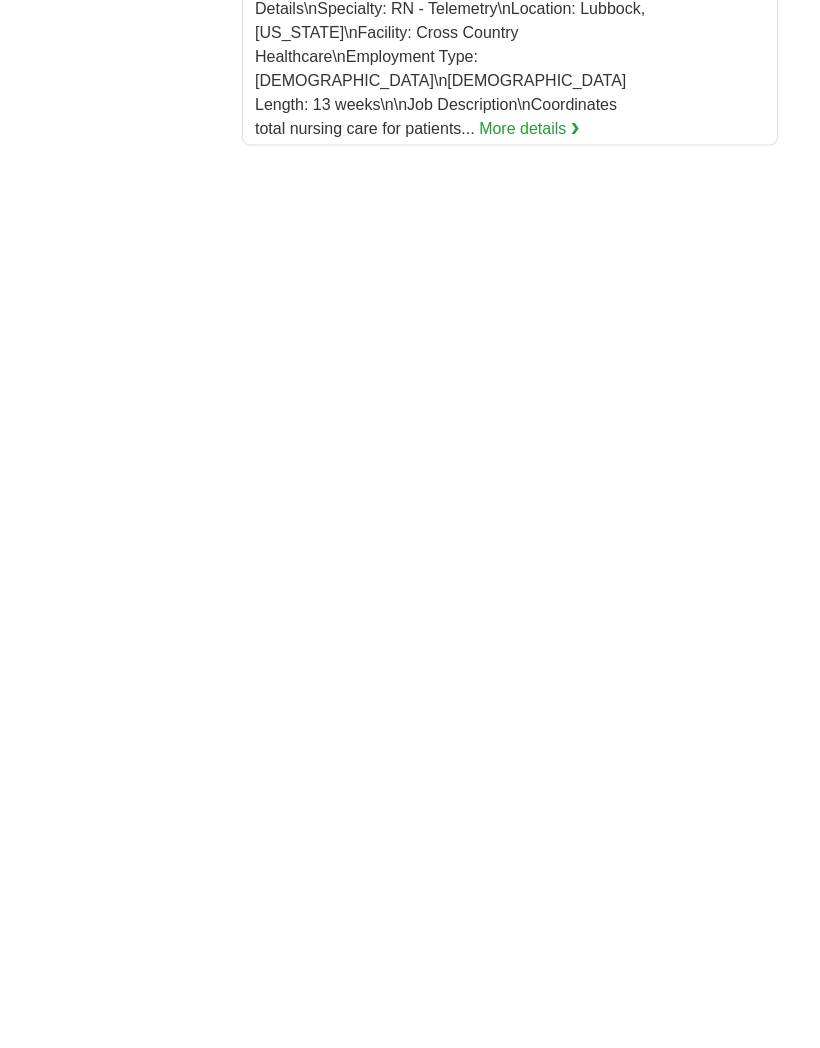 scroll, scrollTop: 4427, scrollLeft: 0, axis: vertical 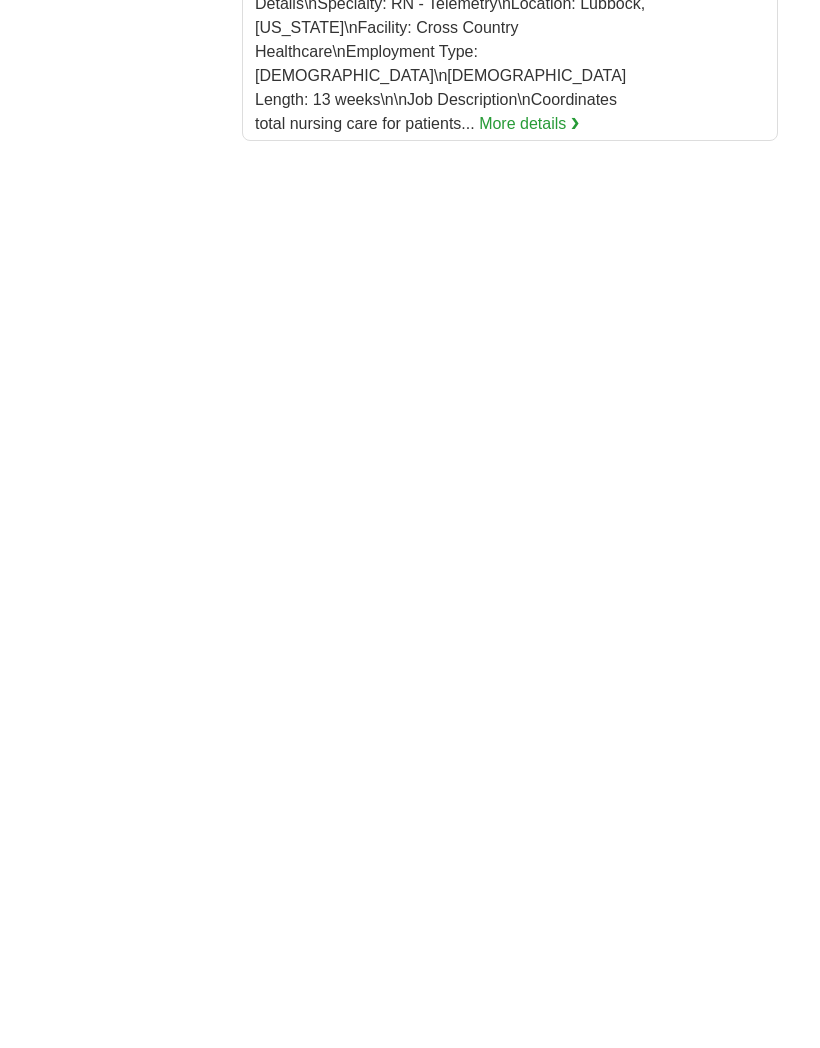 click on "Receive the newest jobs for this search  by email :" at bounding box center [510, 1318] 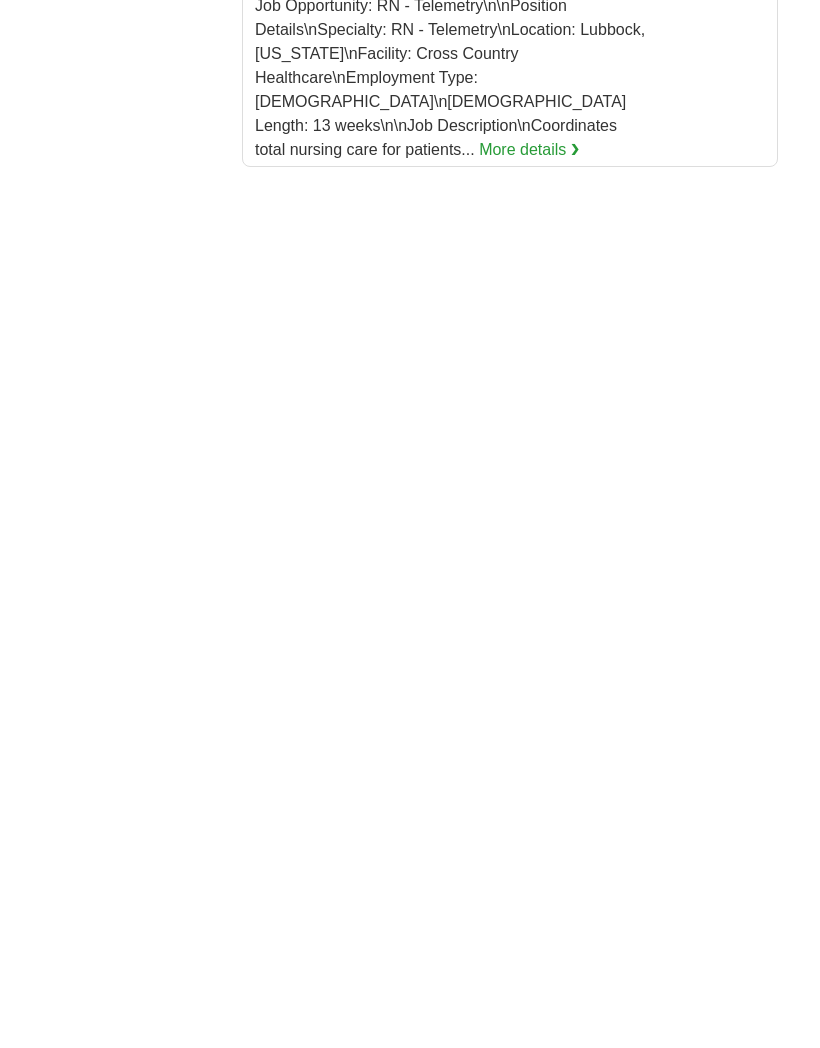 type on "**********" 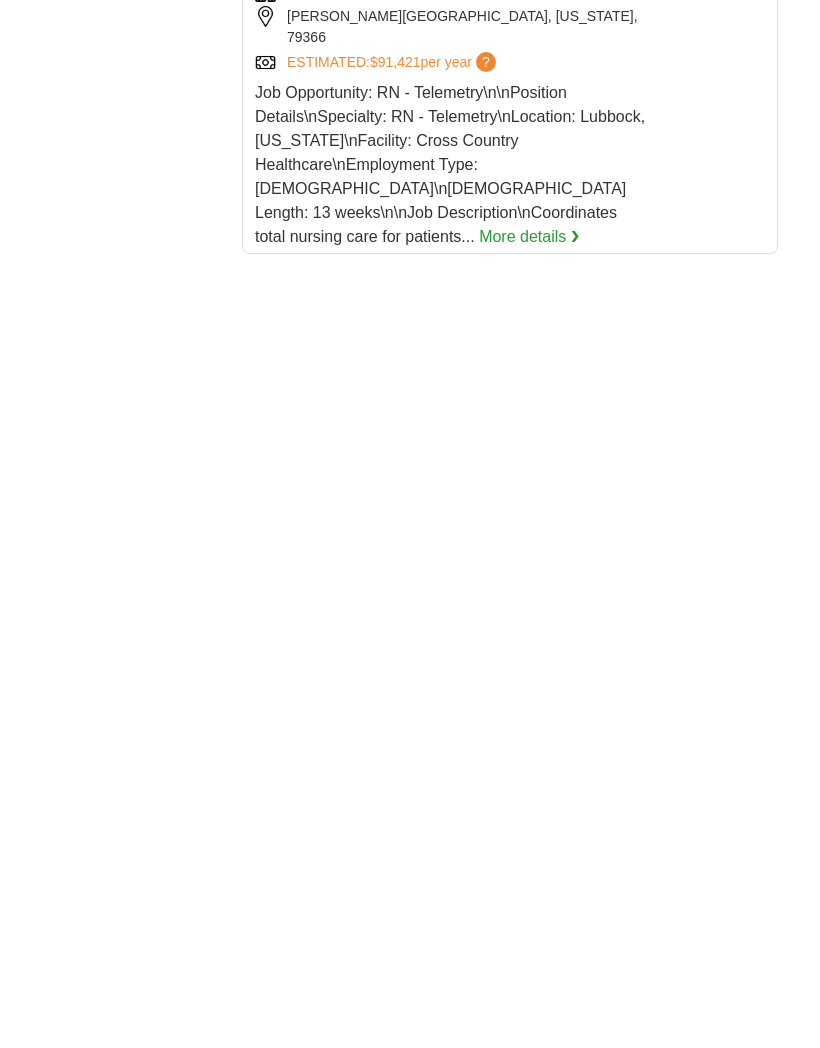 scroll, scrollTop: 4339, scrollLeft: 0, axis: vertical 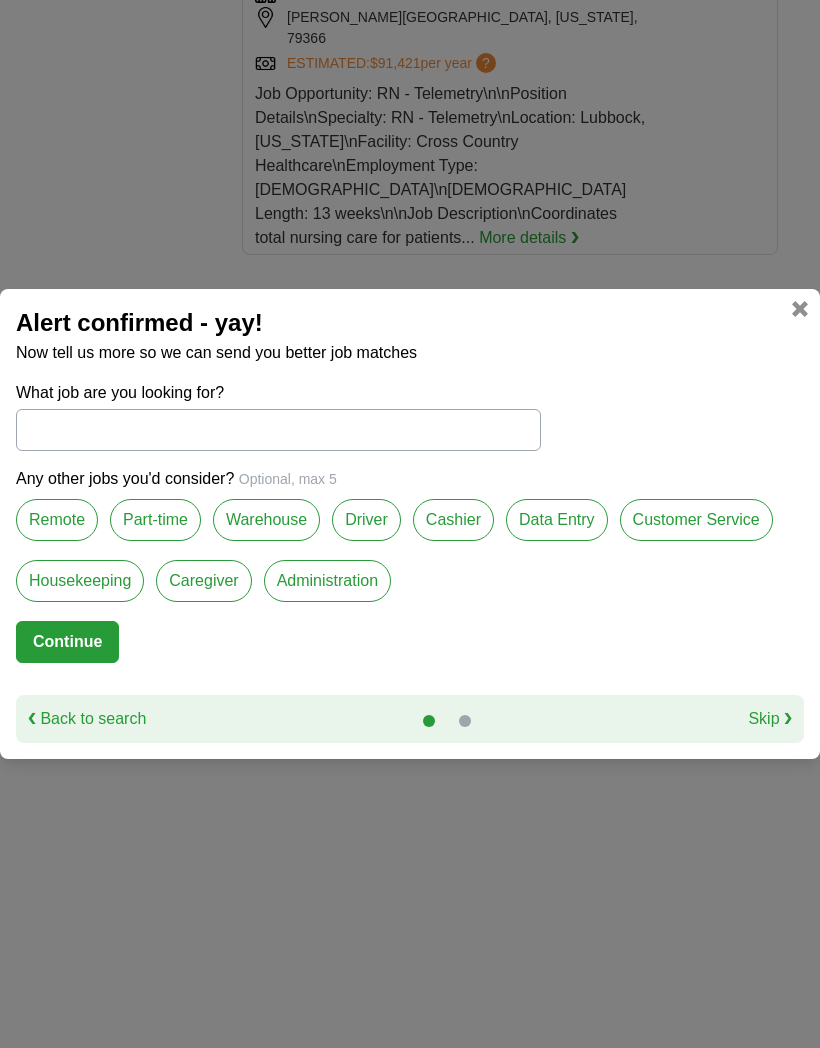 click on "Administration" at bounding box center [327, 581] 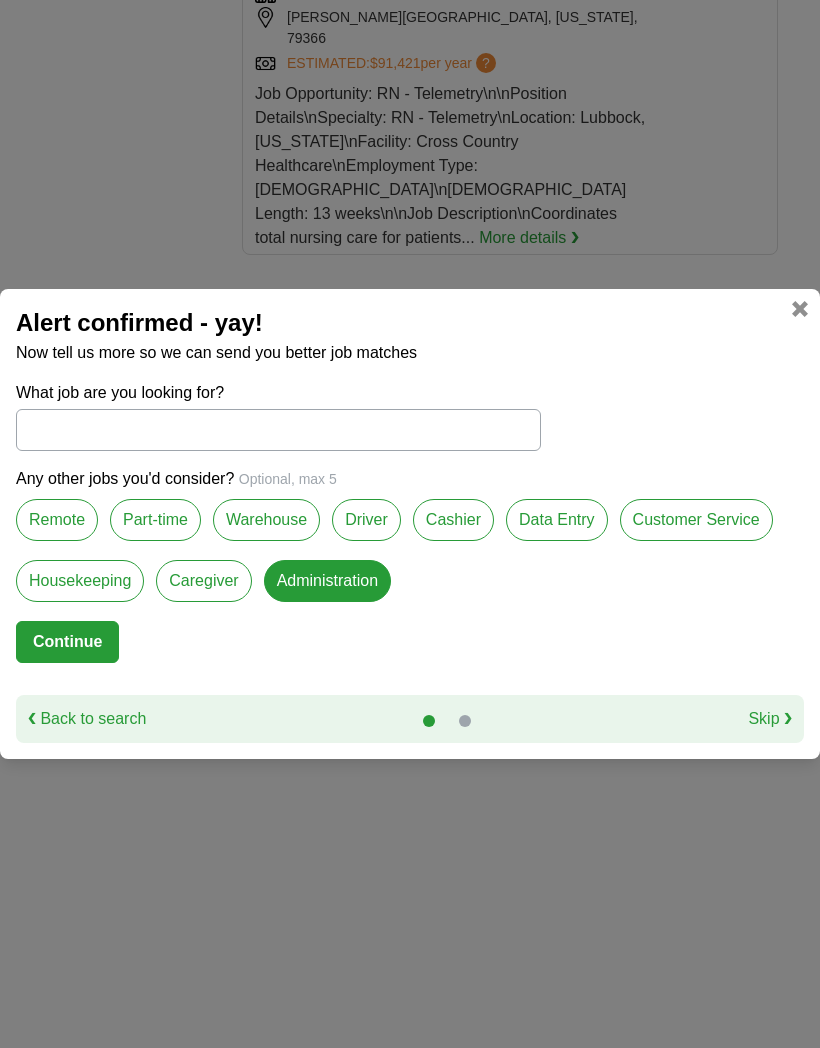click on "Data Entry" at bounding box center (557, 520) 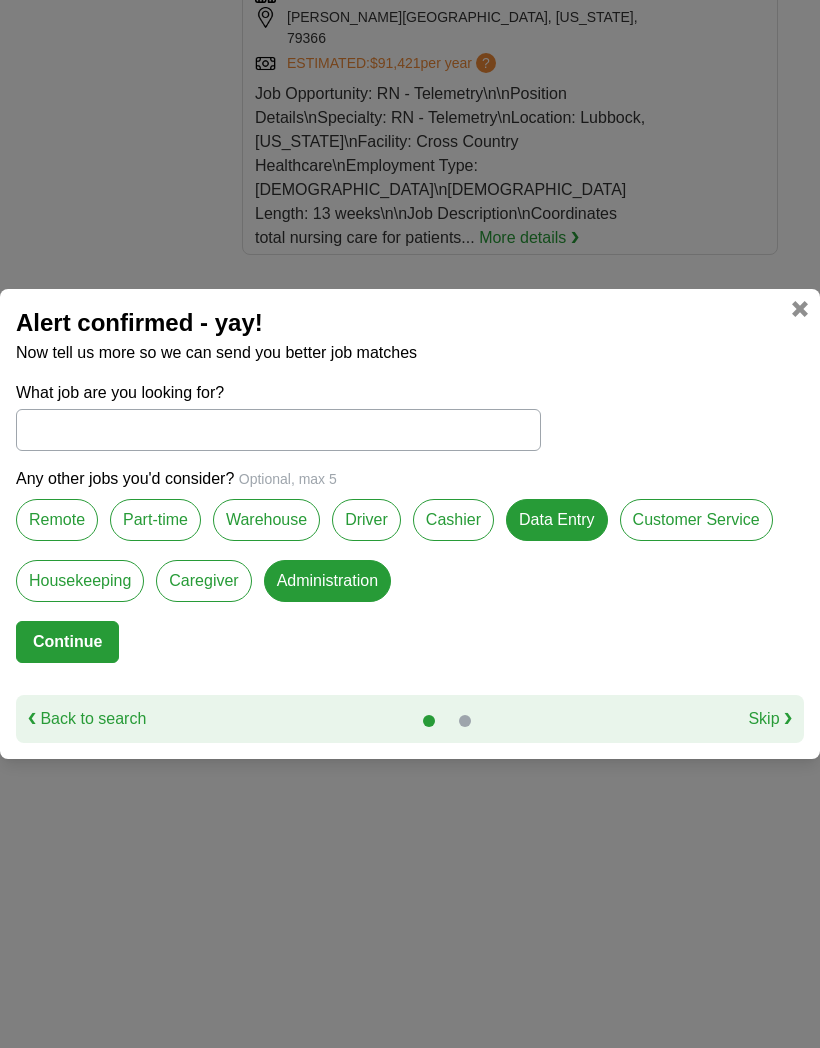click on "Cashier" at bounding box center (453, 520) 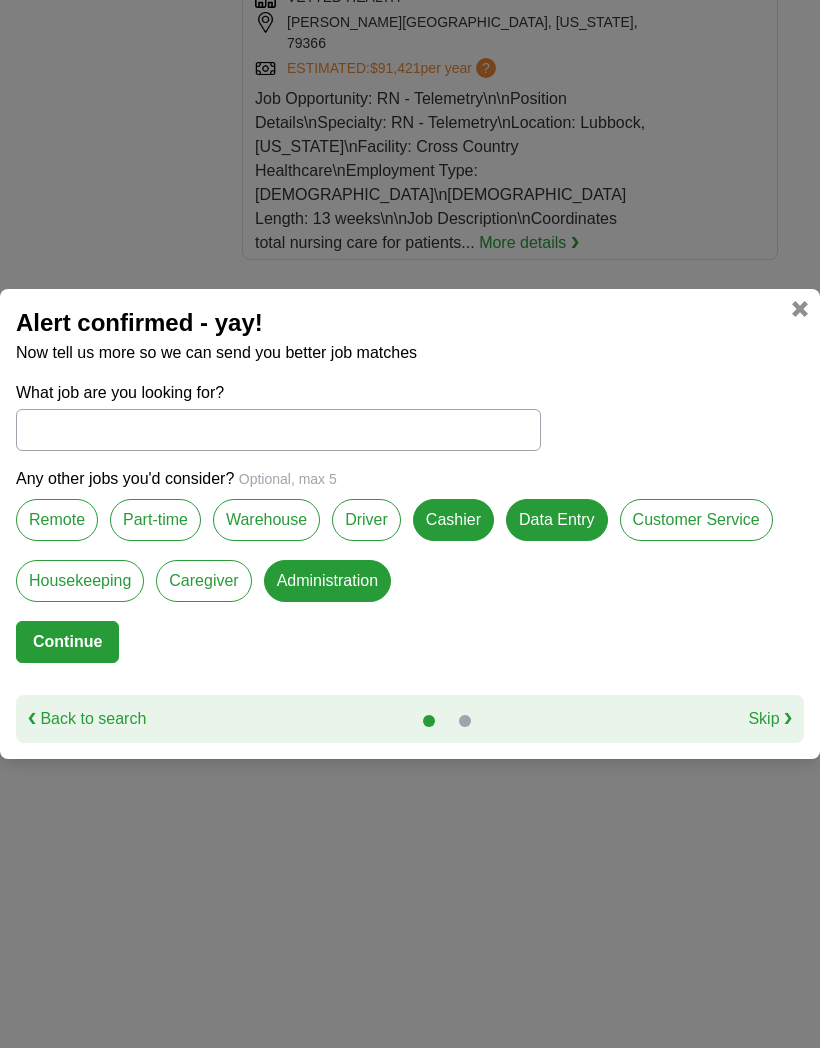 scroll, scrollTop: 4326, scrollLeft: 0, axis: vertical 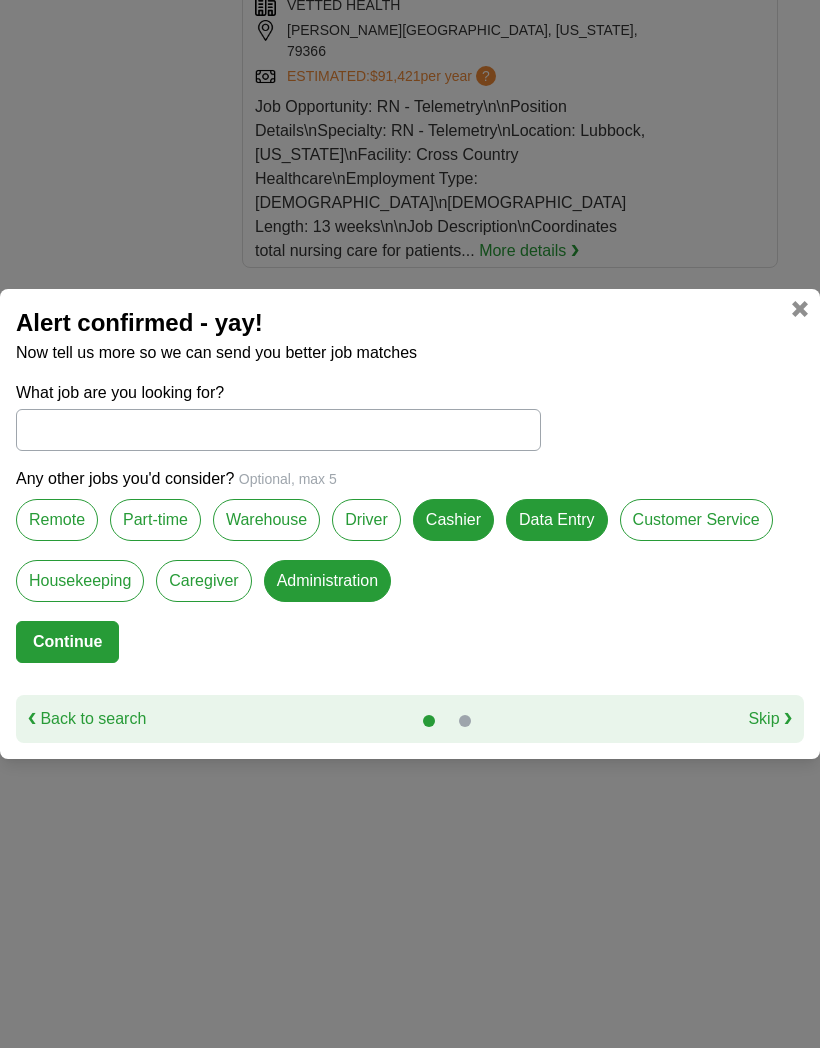 click on "Customer Service" at bounding box center (696, 520) 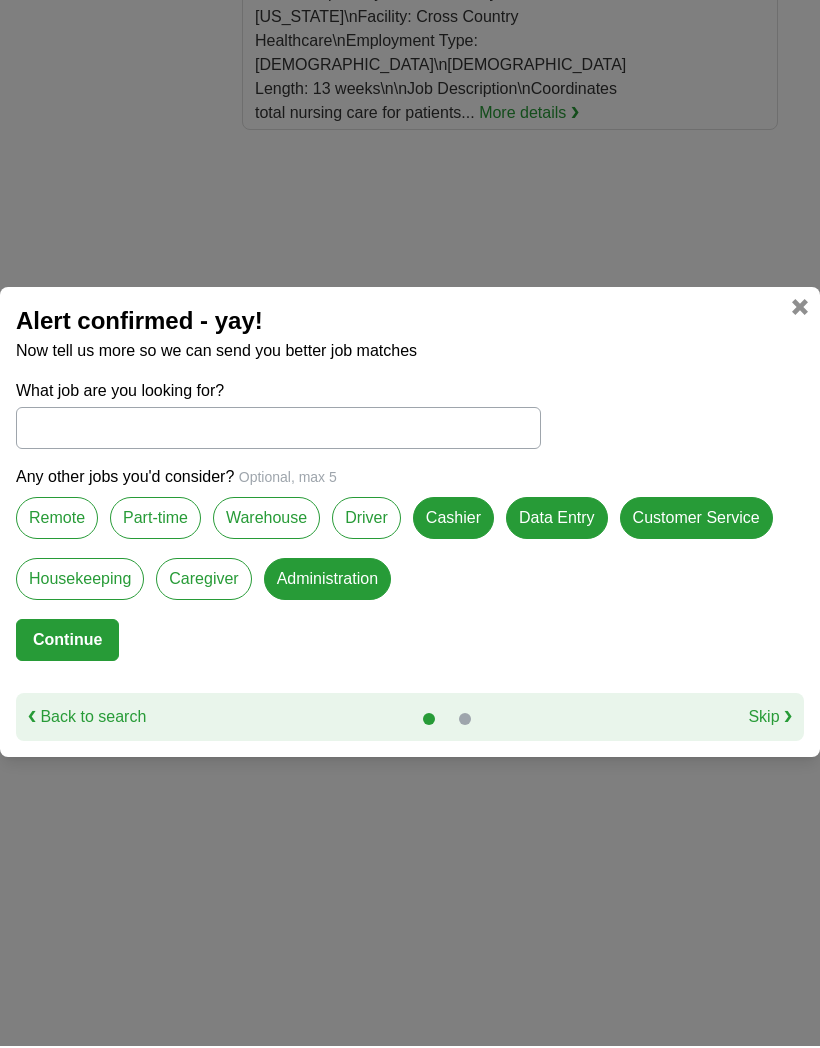 scroll, scrollTop: 4546, scrollLeft: 0, axis: vertical 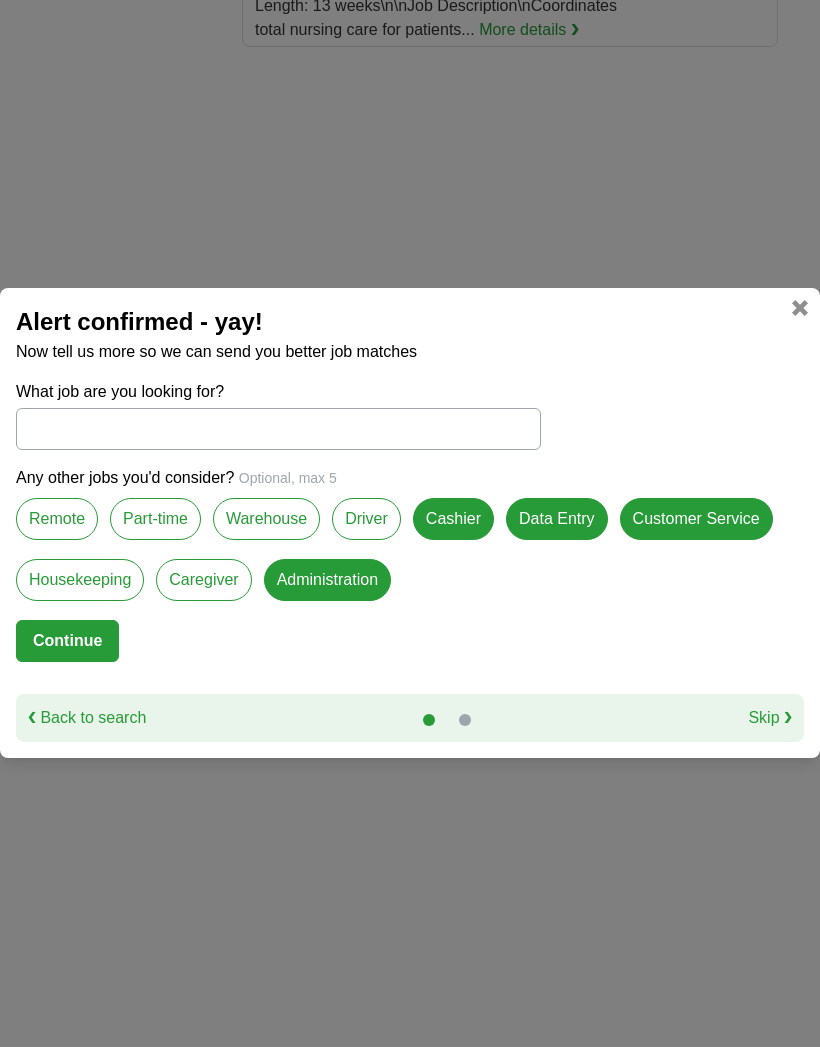 click on "What job are you looking for? Any other jobs you'd consider?   Optional, max 5 Remote Part-time Warehouse Driver Cashier Data Entry Customer Service Housekeeping Caregiver Administration Continue" at bounding box center (410, 538) 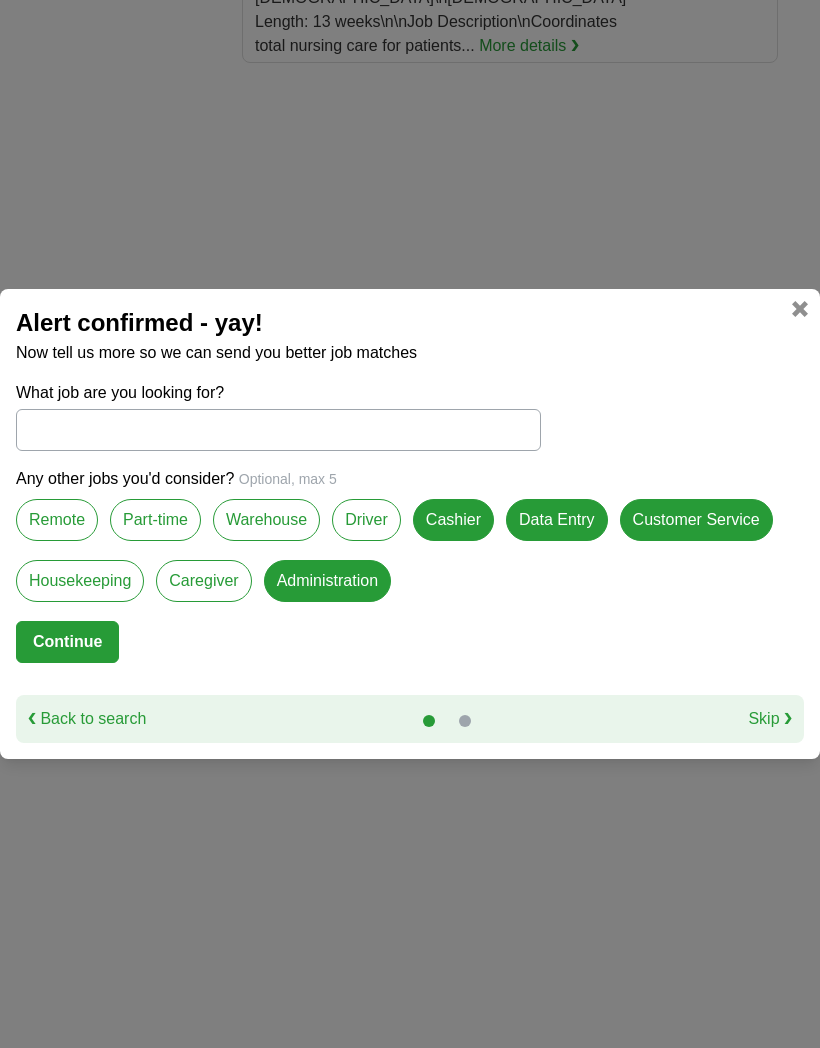 scroll, scrollTop: 4528, scrollLeft: 0, axis: vertical 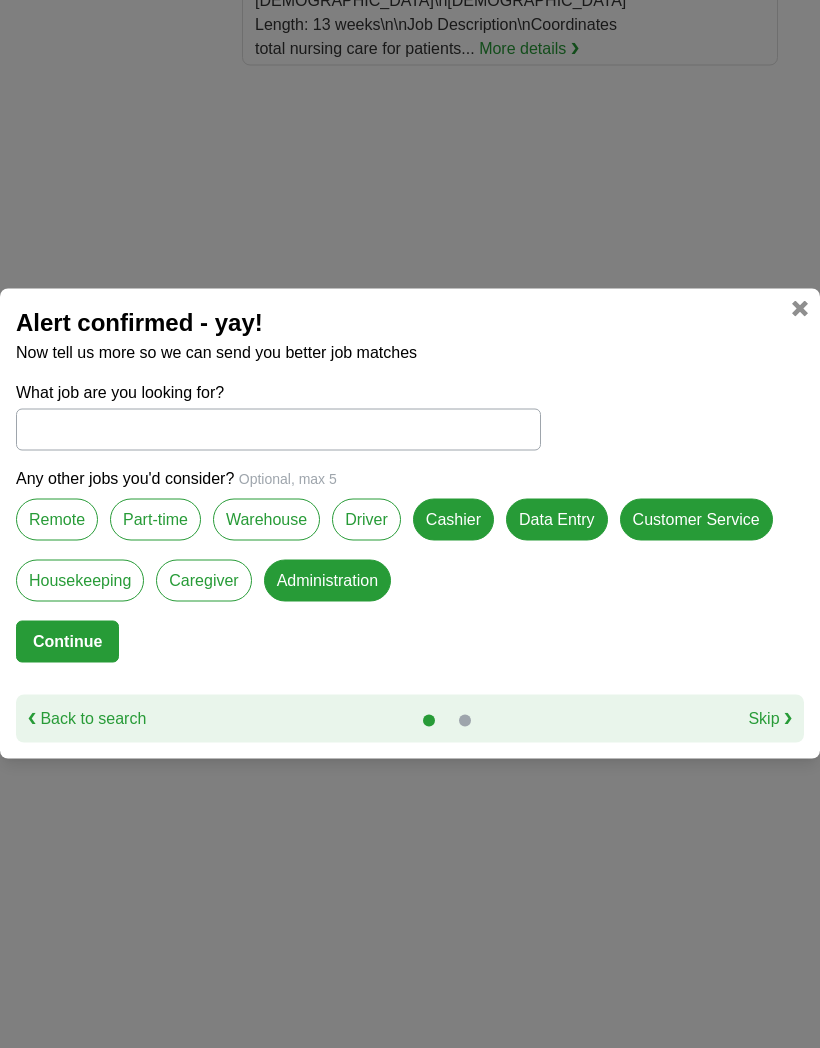 click on "❮ Back to search" at bounding box center (87, 719) 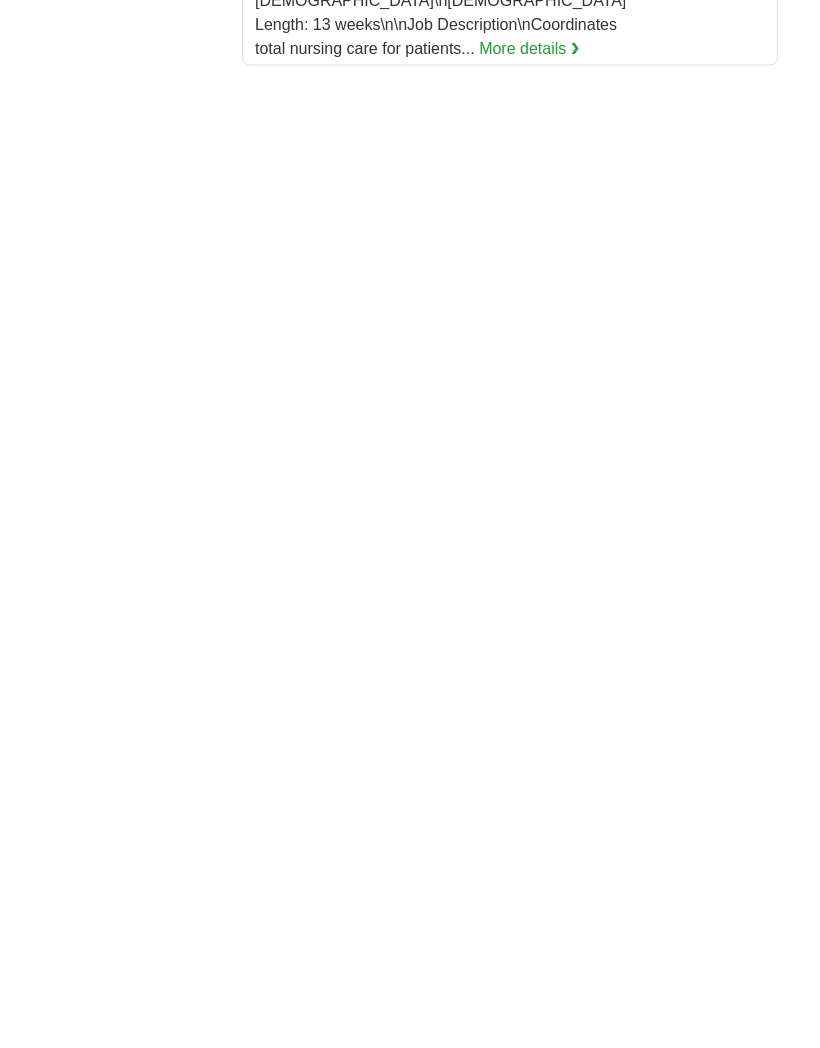 scroll, scrollTop: 4529, scrollLeft: 0, axis: vertical 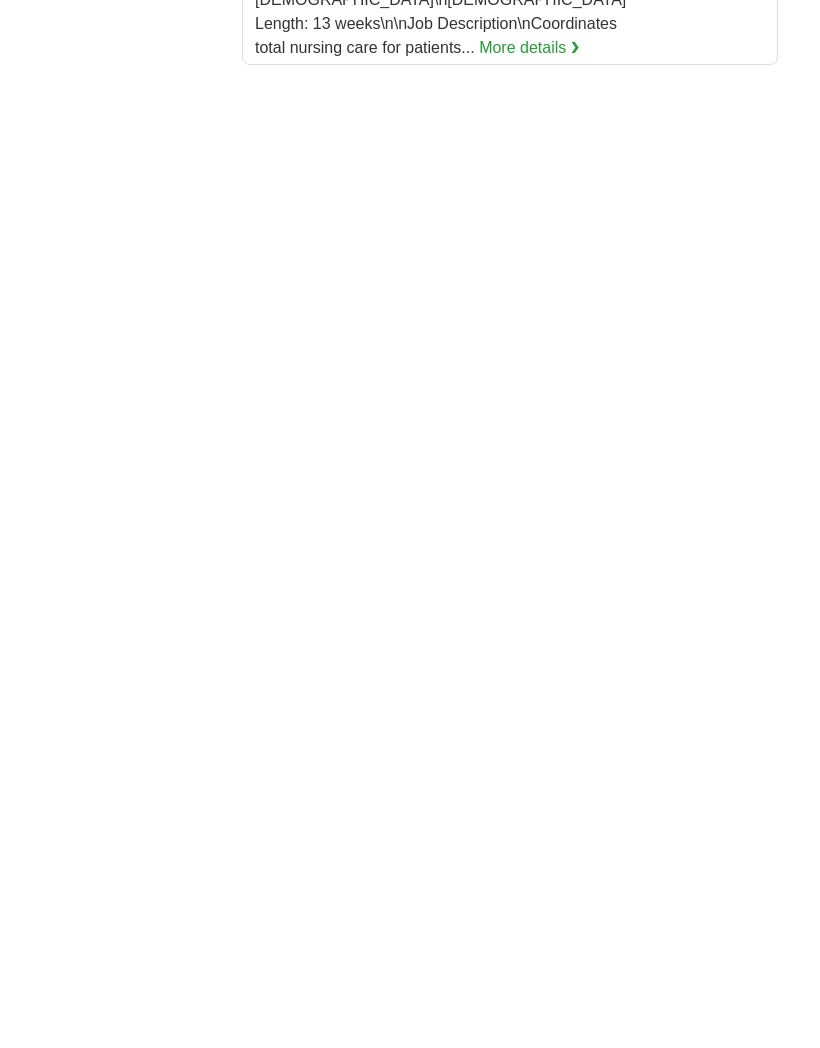 click on "next ❯" at bounding box center [647, 1433] 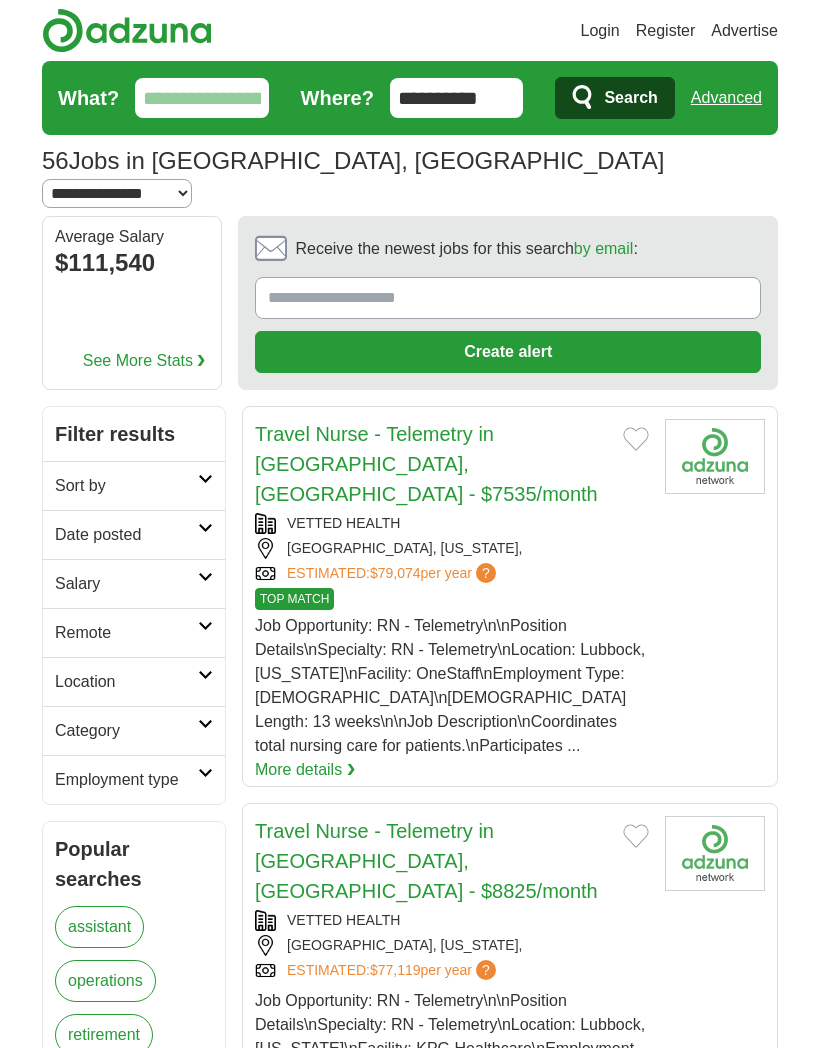 scroll, scrollTop: 0, scrollLeft: 0, axis: both 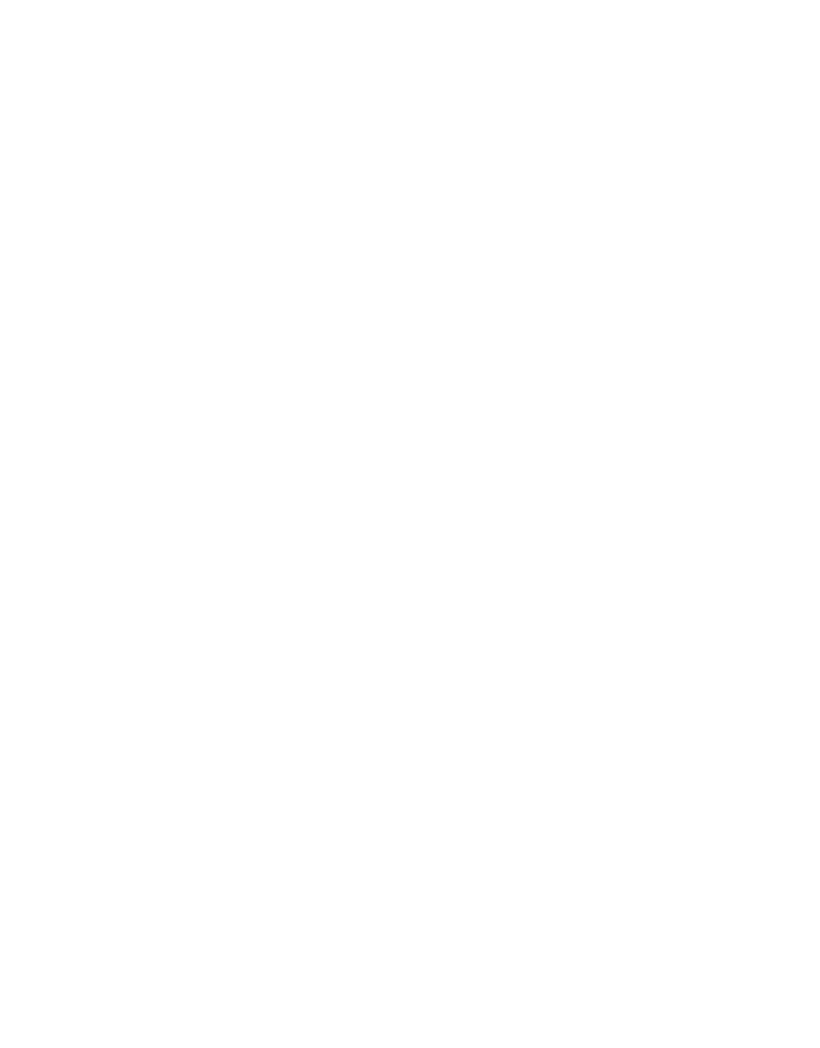 click on "next ❯" at bounding box center (647, 1293) 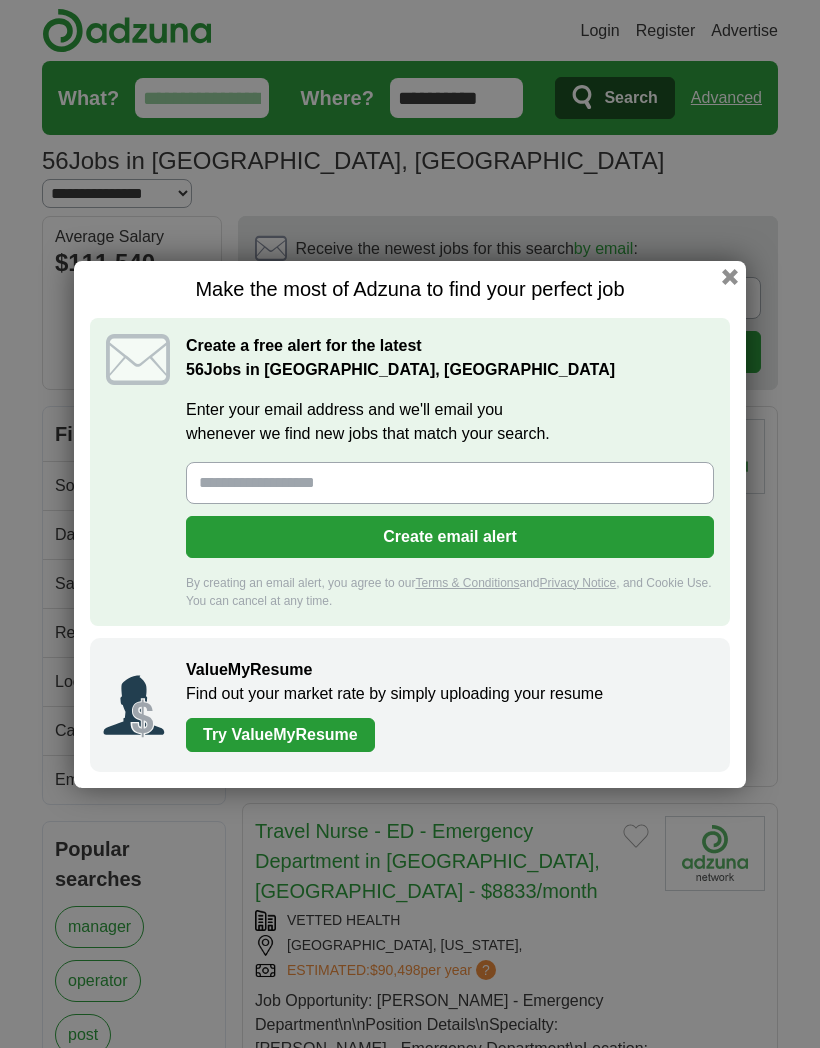 scroll, scrollTop: 0, scrollLeft: 0, axis: both 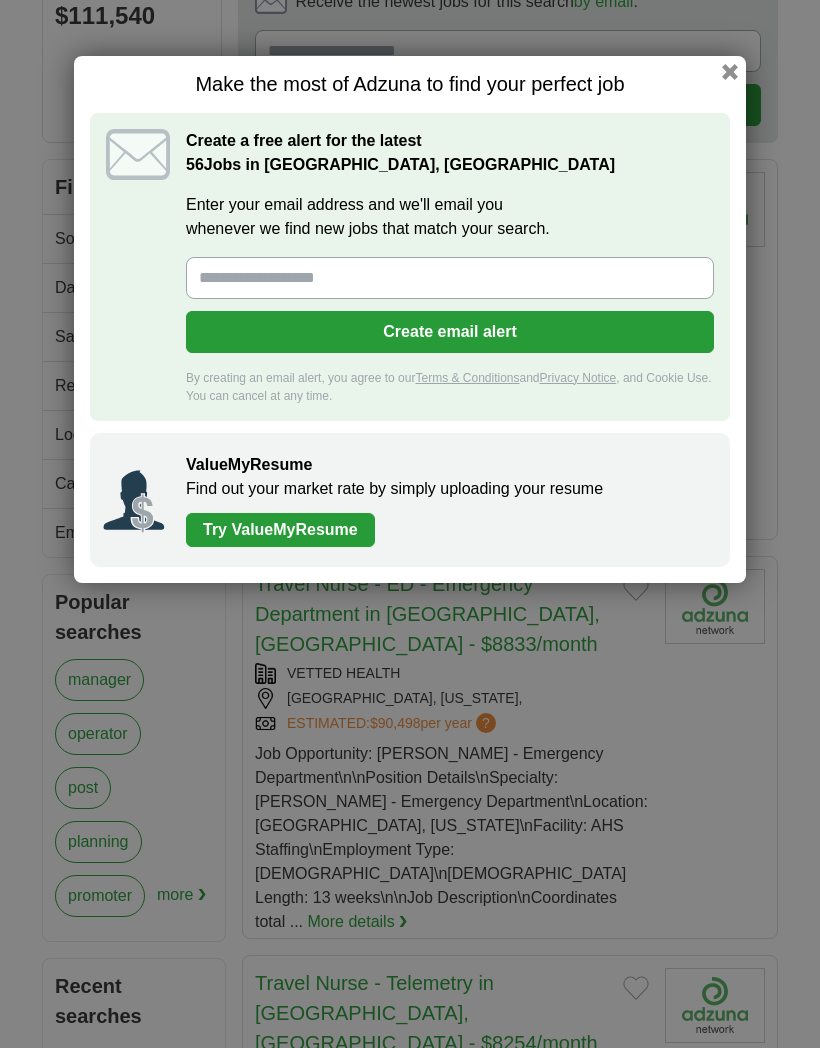 click on "Make the most of Adzuna to find your perfect job
Create a free alert for the latest
56
Jobs in [GEOGRAPHIC_DATA], [GEOGRAPHIC_DATA]
Enter your email address and we'll email you whenever we find new jobs that match your search.
Create email alert
By creating an email alert, you agree to our  Terms & Conditions  and  Privacy Notice , and Cookie Use. You can cancel at any time.
ValueMyResume
Find out your market rate by simply uploading your resume
Try ValueMyResume" at bounding box center (410, 319) 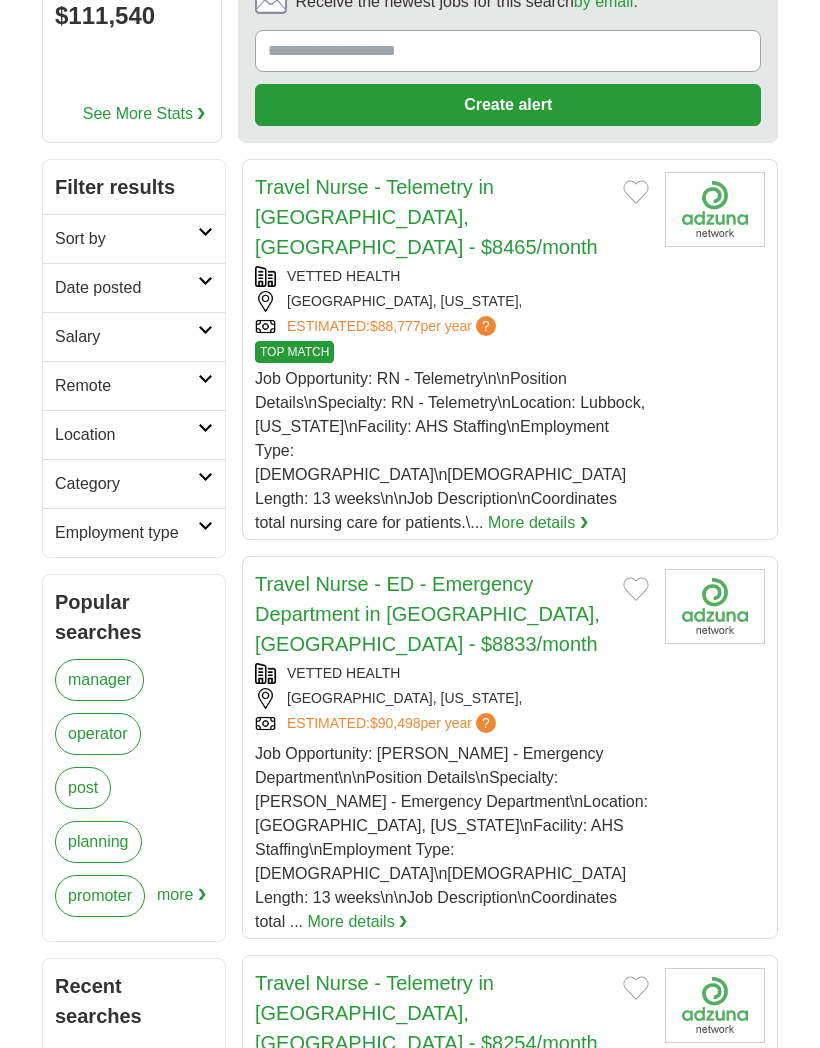 click on "Login
Register
Advertise
56
Jobs in [GEOGRAPHIC_DATA], [GEOGRAPHIC_DATA]
[GEOGRAPHIC_DATA]
[GEOGRAPHIC_DATA]
Select a salary range
Salary from
from $10,000
from $20,000
from $40,000
from $60,000
from $80,000
from $100,000
per year
Remote
US" at bounding box center (410, 2257) 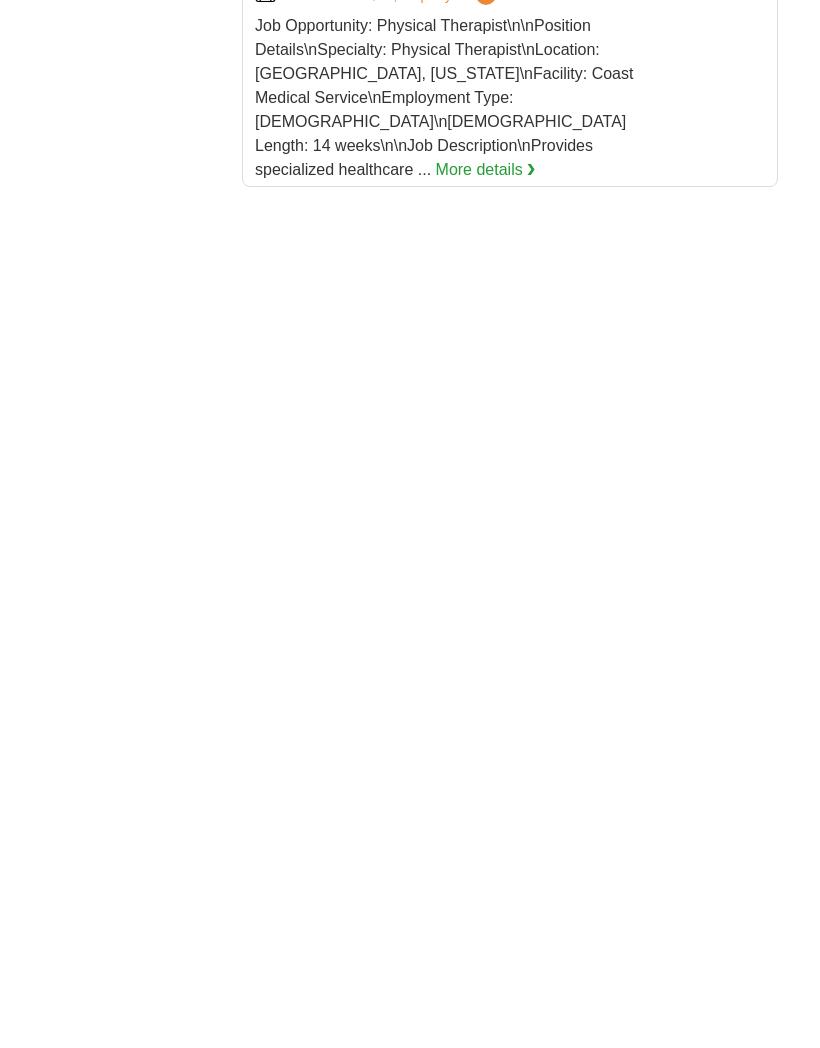 scroll, scrollTop: 4476, scrollLeft: 0, axis: vertical 